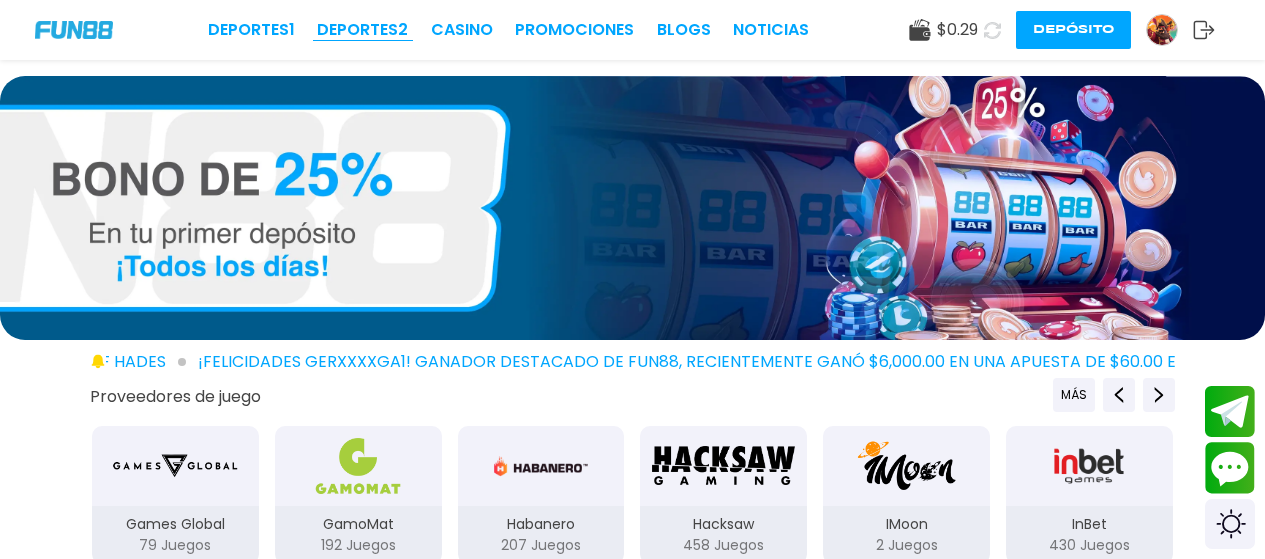 scroll, scrollTop: 0, scrollLeft: 0, axis: both 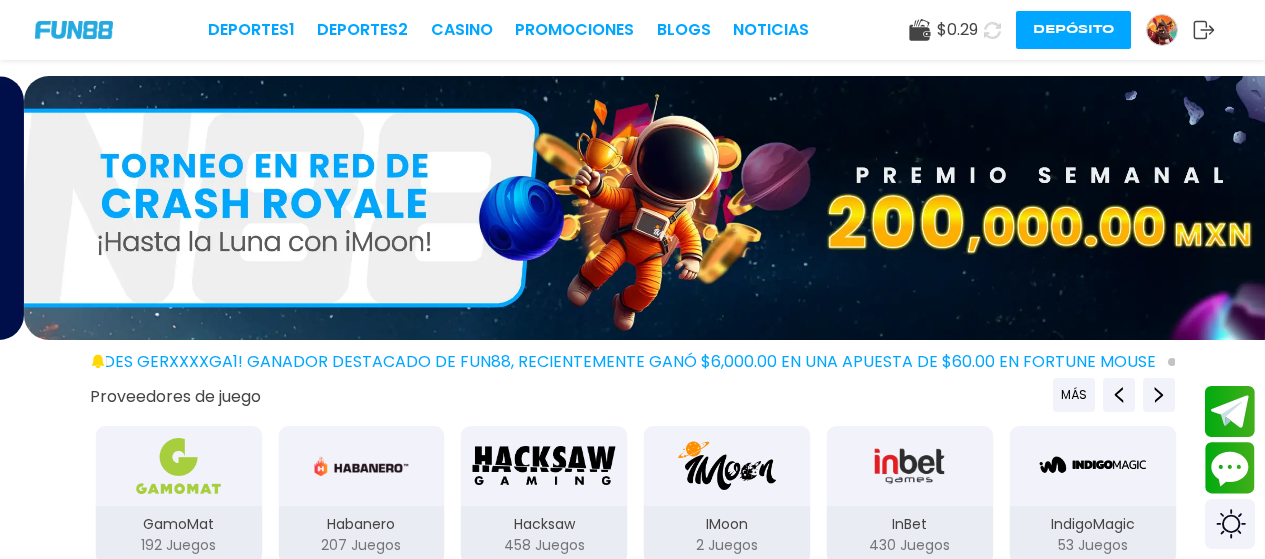 click 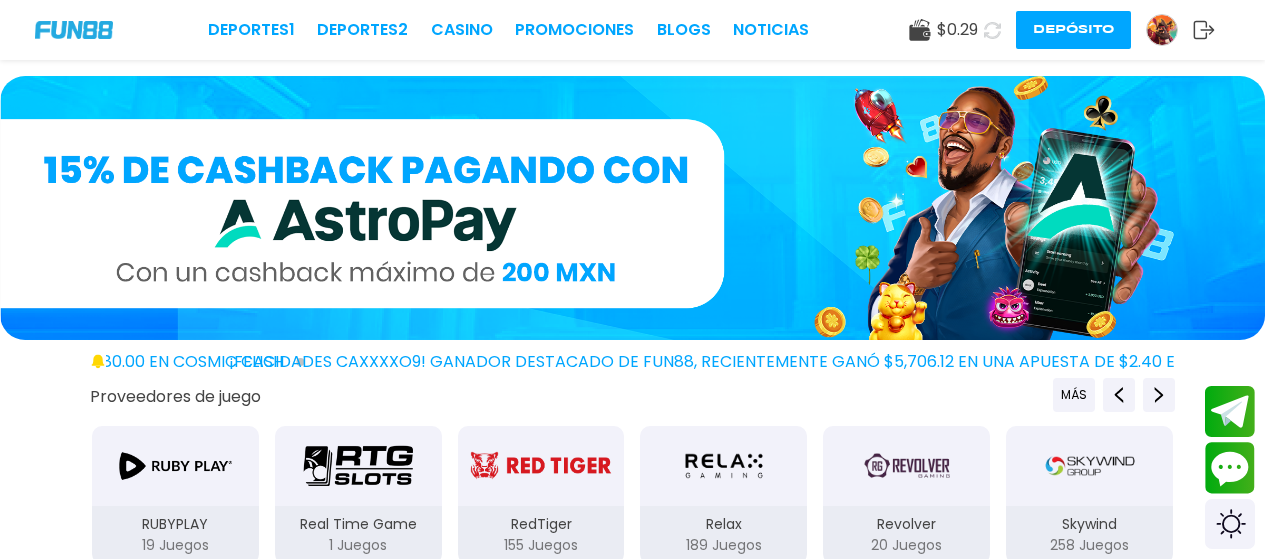 click on "Depósito" at bounding box center (1073, 30) 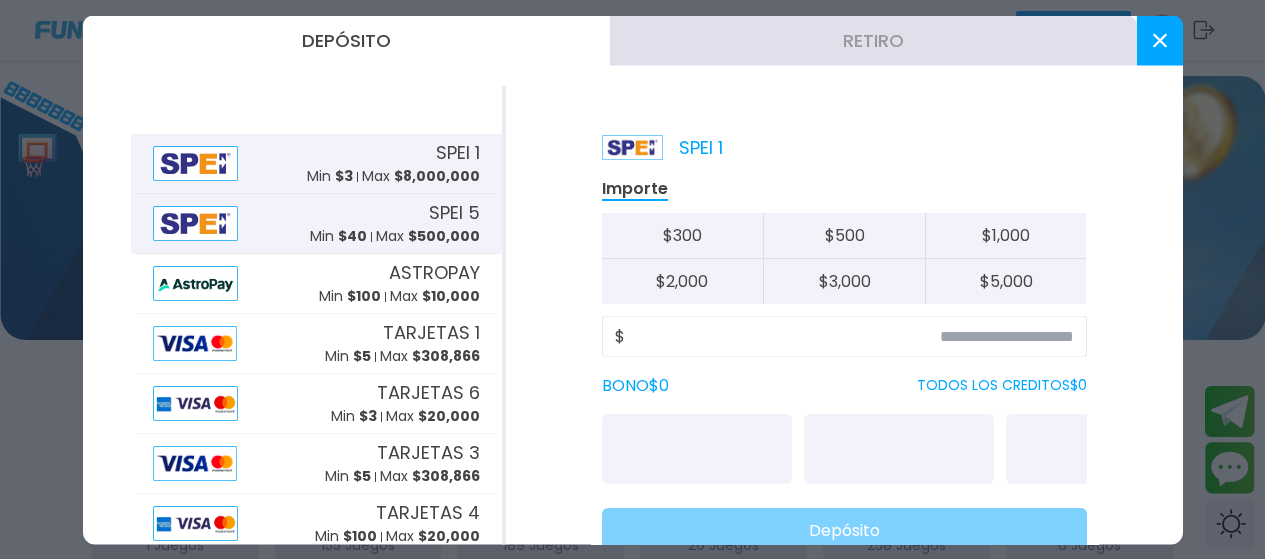 click on "SPEI 5" at bounding box center [454, 212] 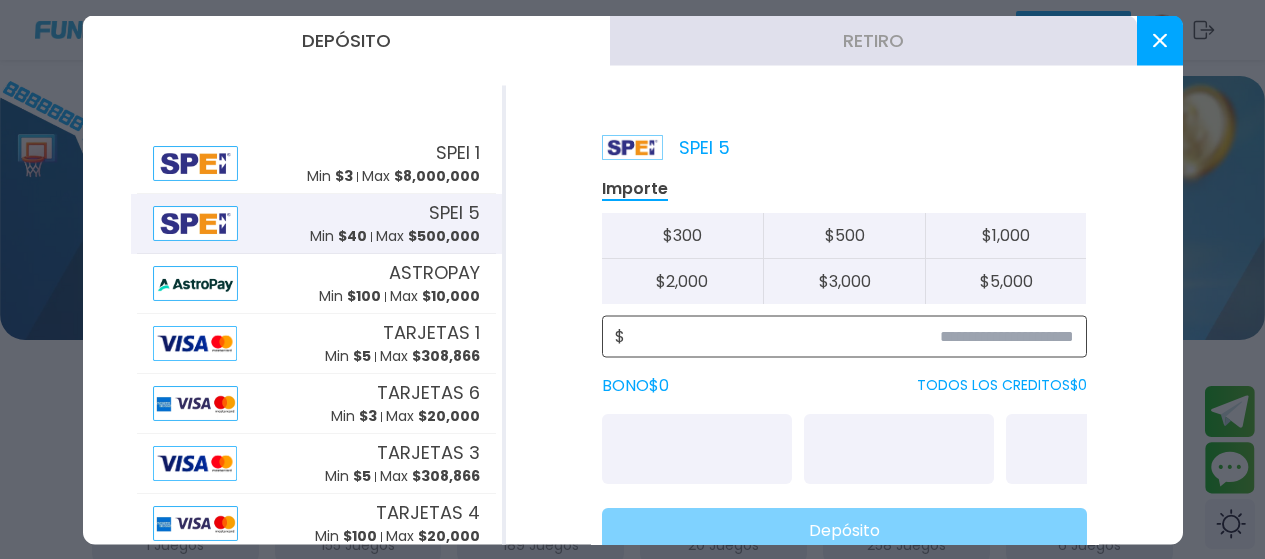 click at bounding box center (849, 336) 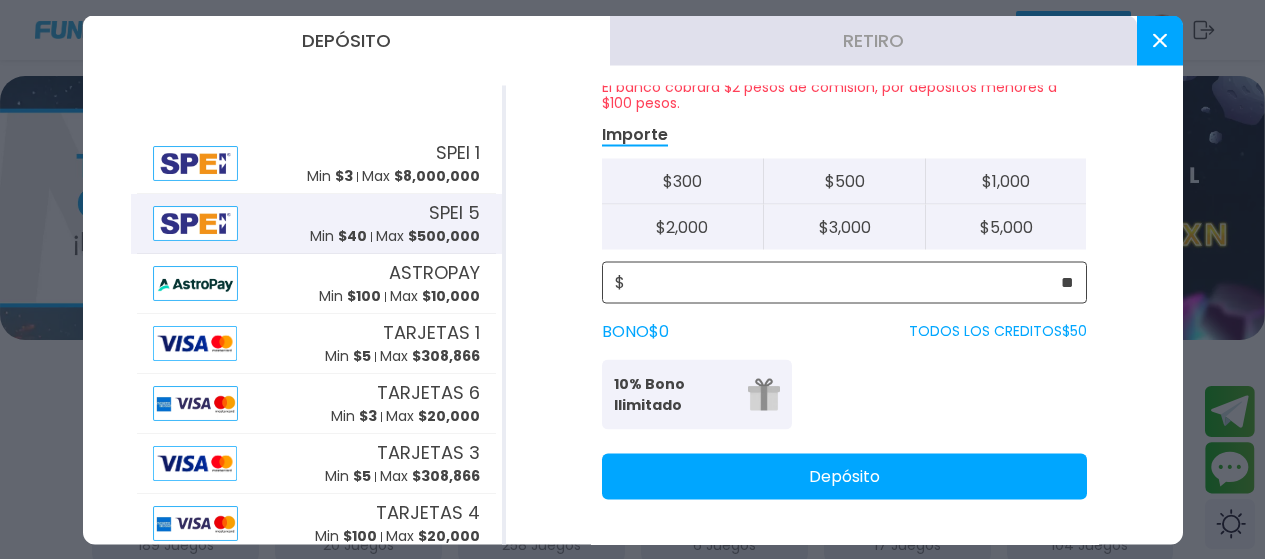 scroll, scrollTop: 95, scrollLeft: 0, axis: vertical 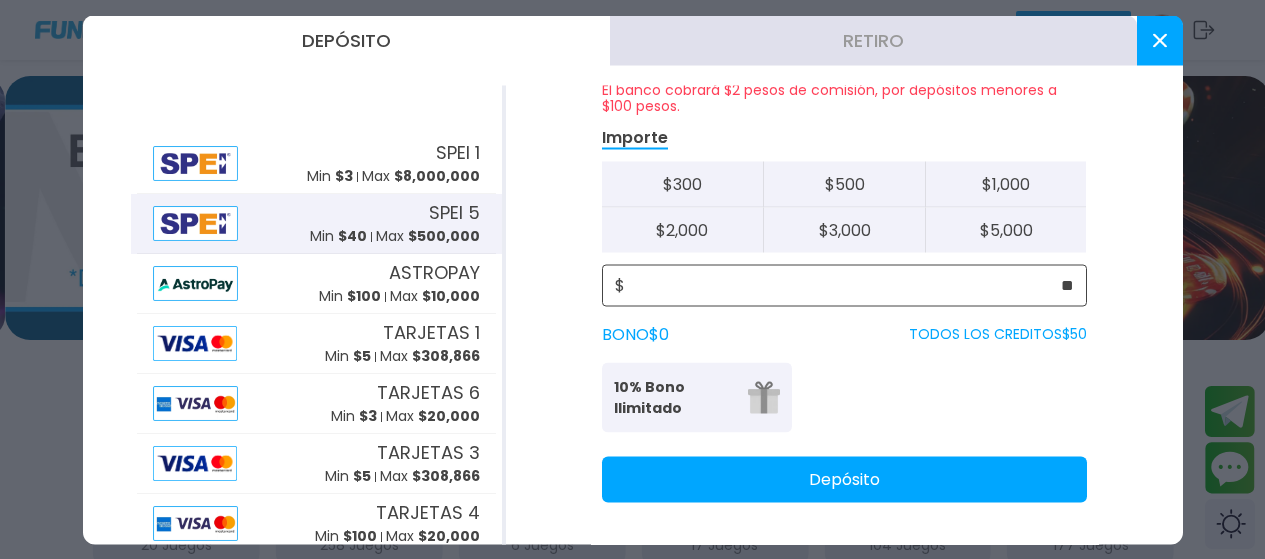 type on "**" 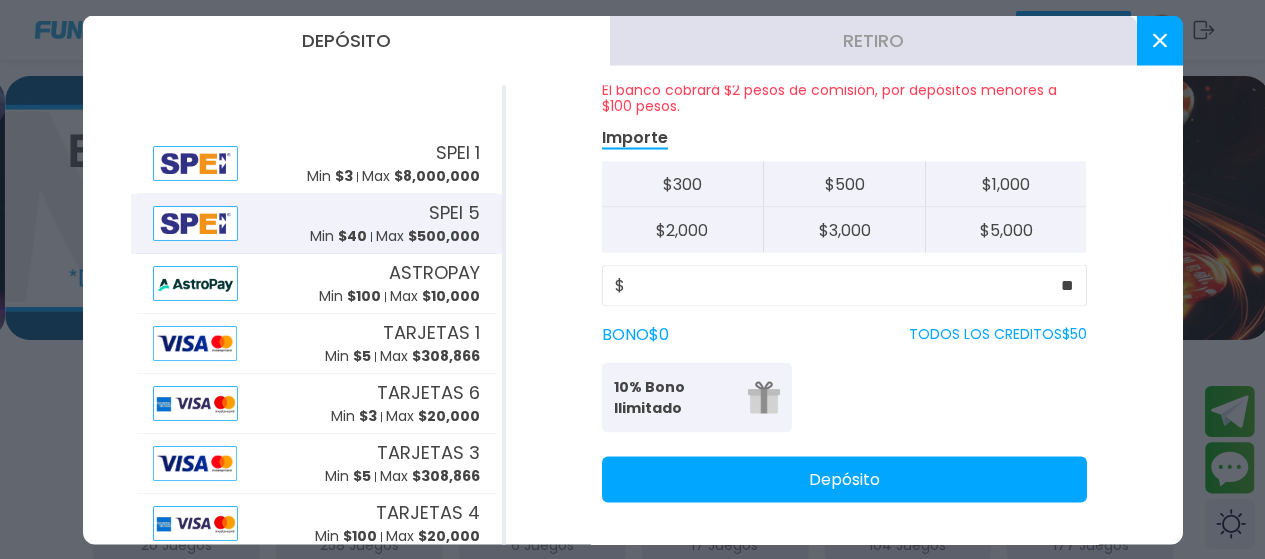 click on "Depósito" at bounding box center (844, 479) 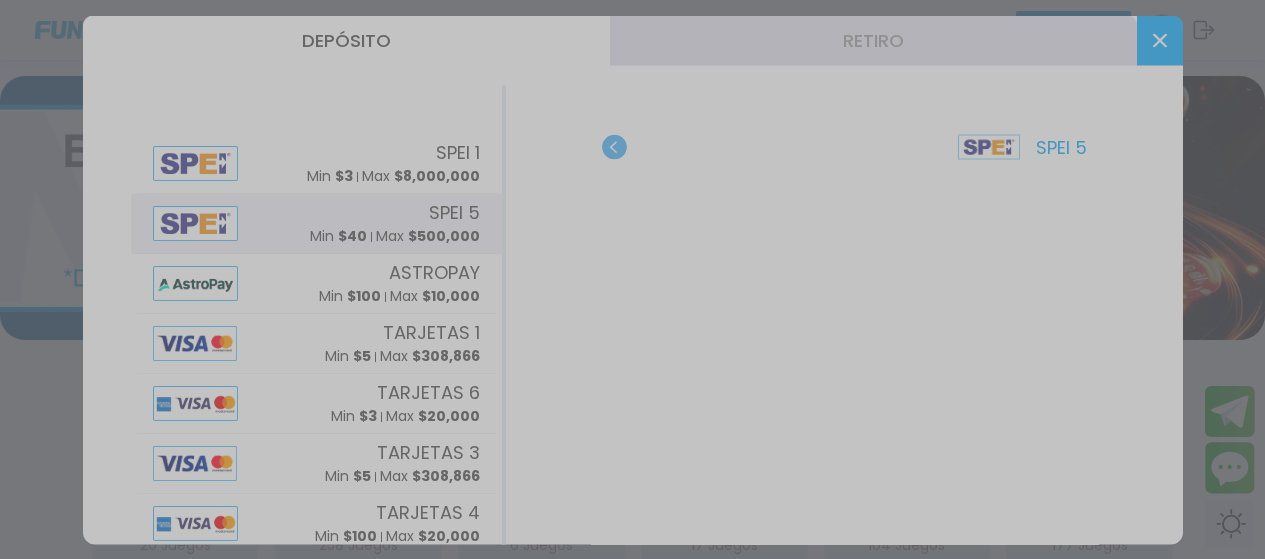 scroll, scrollTop: 0, scrollLeft: 0, axis: both 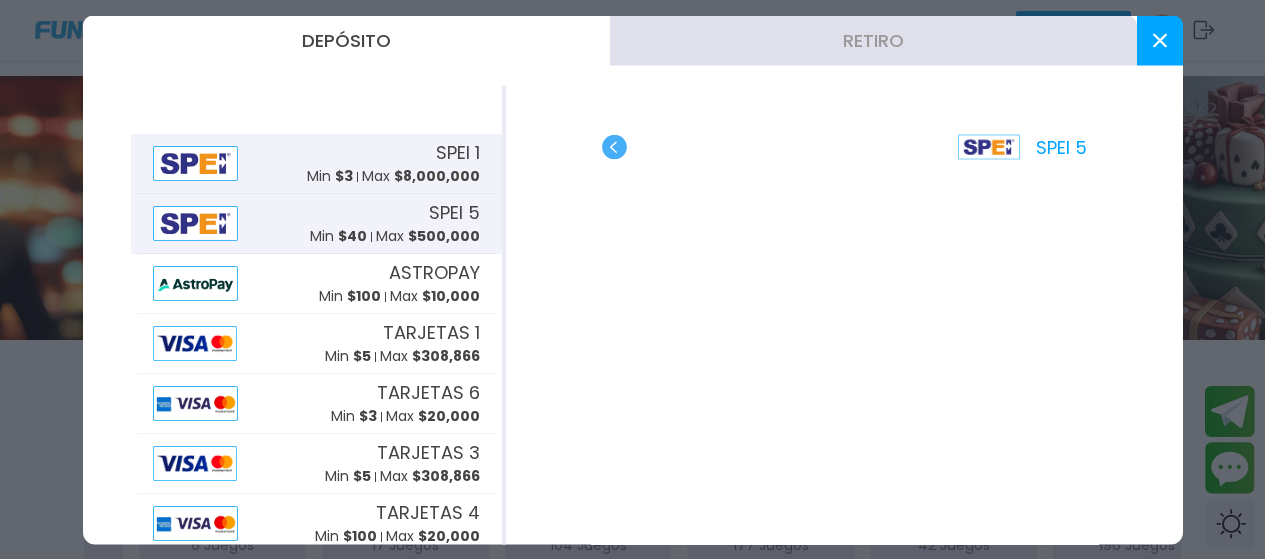 click on "SPEI 1" at bounding box center (458, 152) 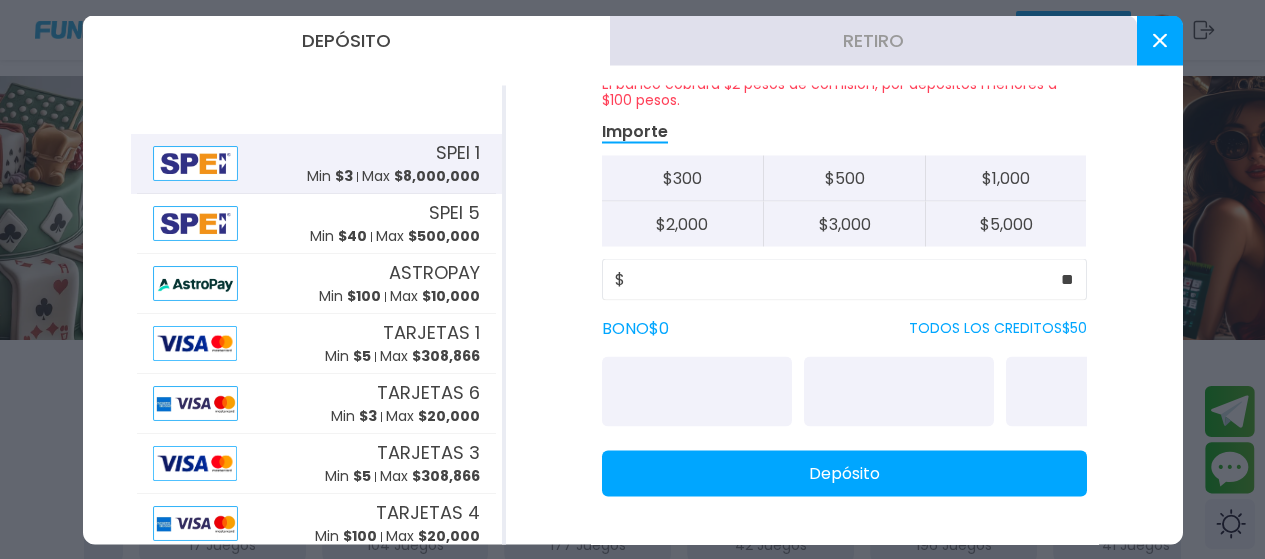 scroll, scrollTop: 101, scrollLeft: 0, axis: vertical 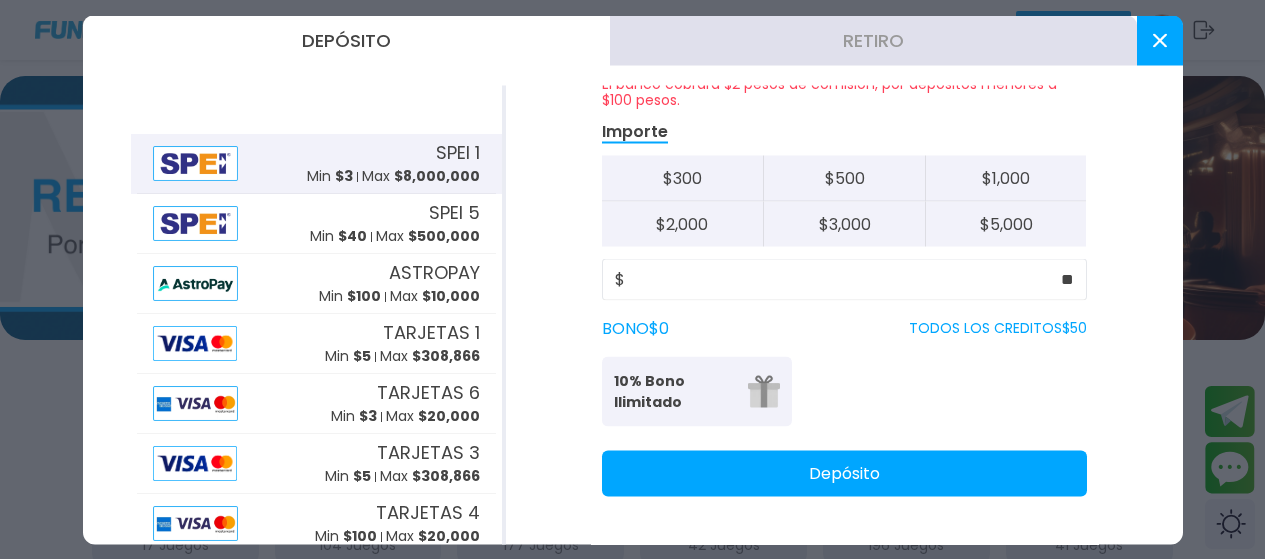 click on "Depósito" at bounding box center (844, 473) 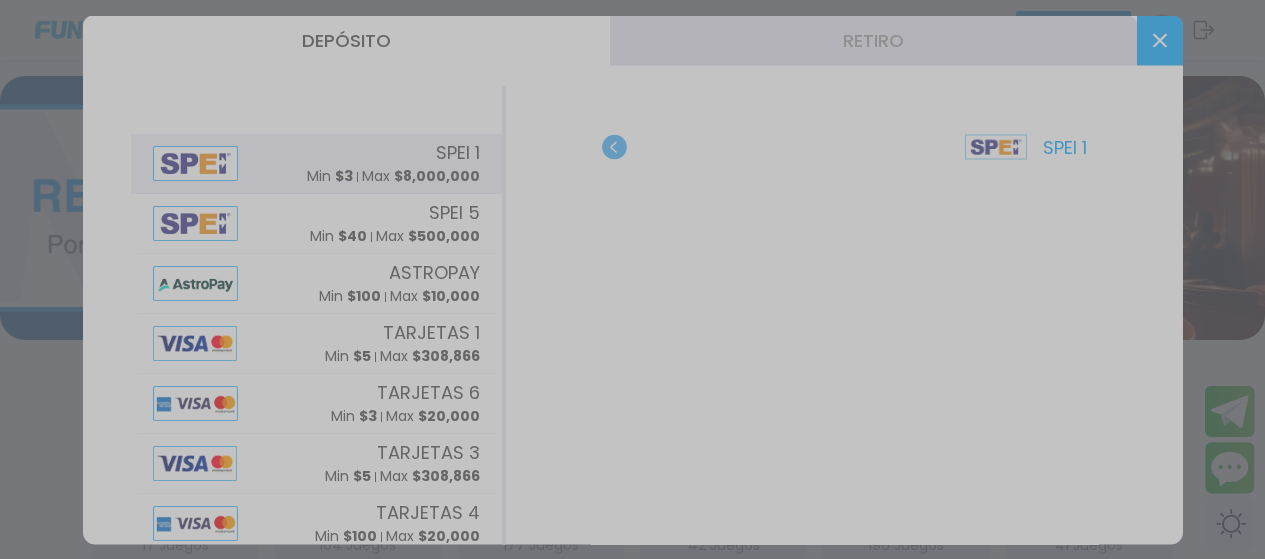 scroll, scrollTop: 0, scrollLeft: 0, axis: both 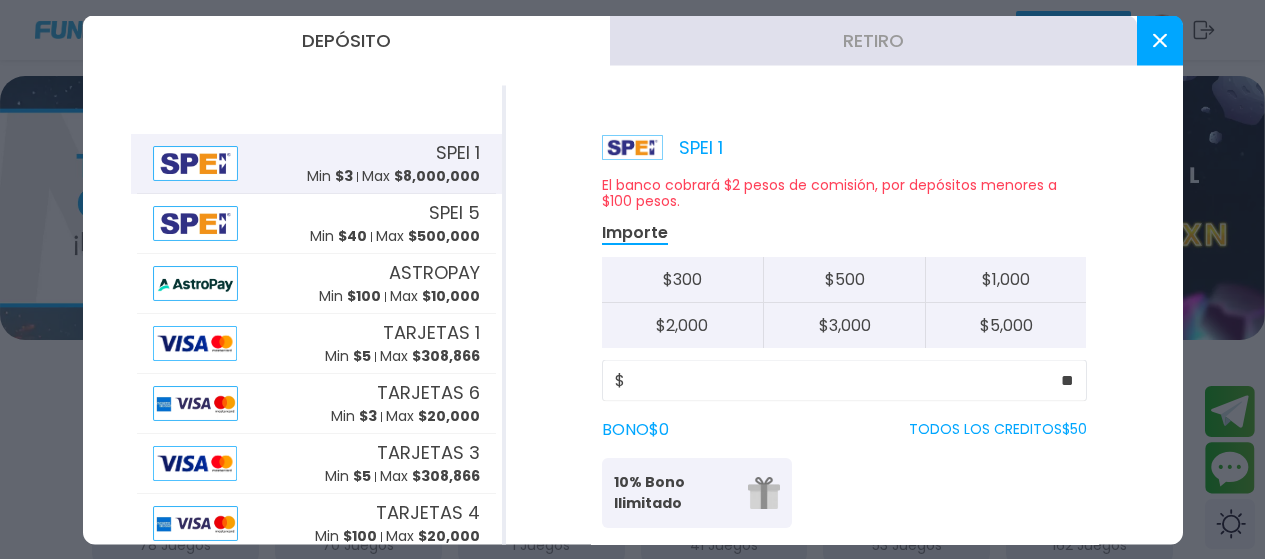 click at bounding box center (1160, 40) 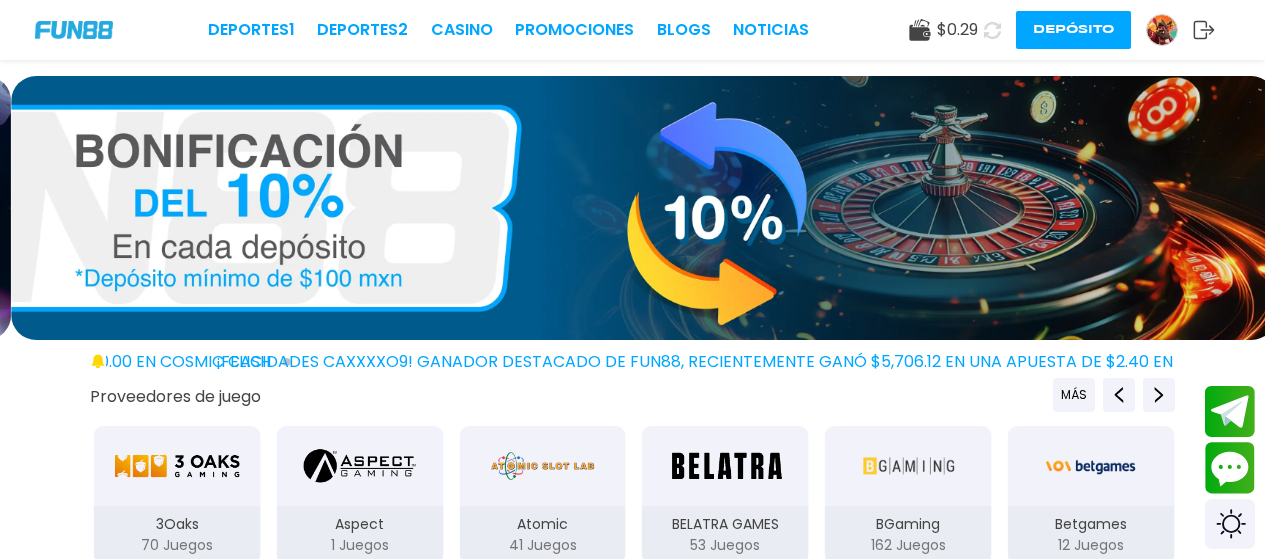 click 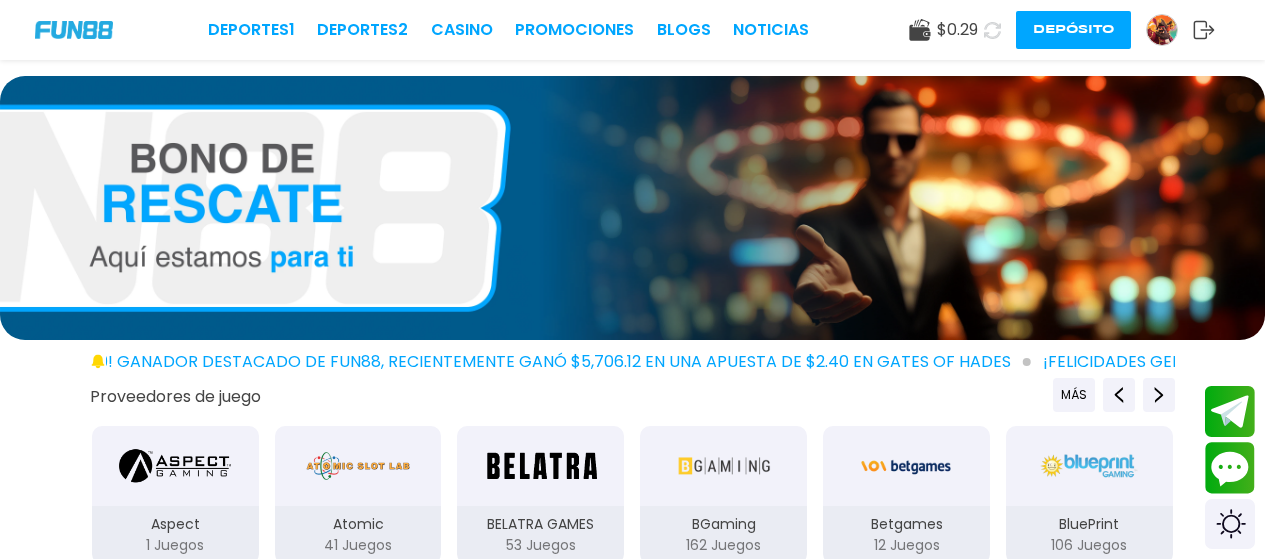 click 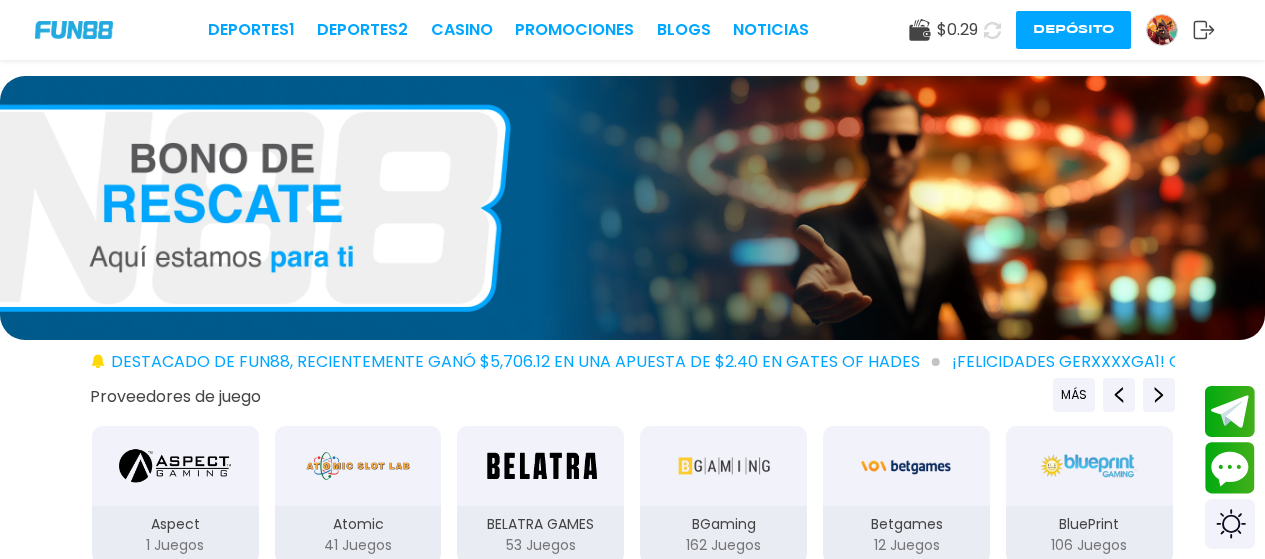 click 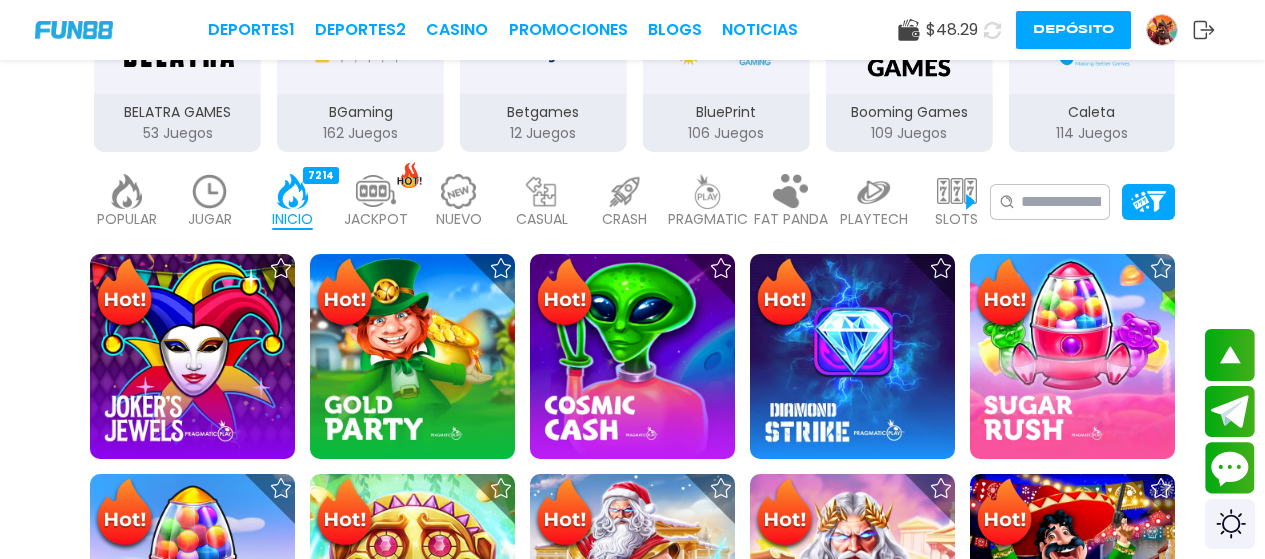 scroll, scrollTop: 368, scrollLeft: 0, axis: vertical 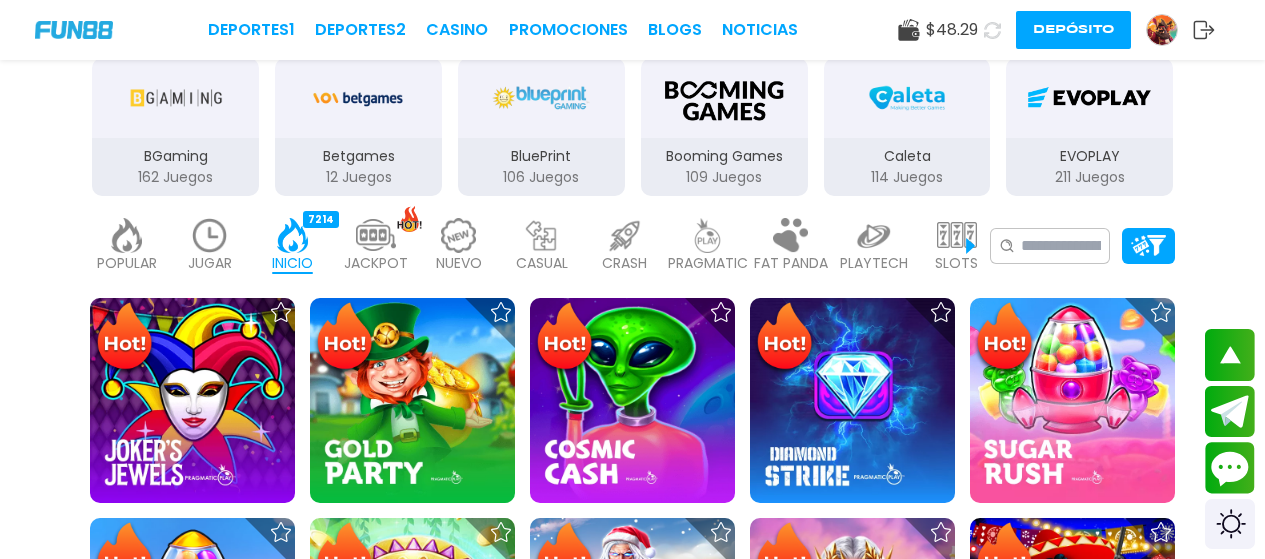 click at bounding box center [293, 235] 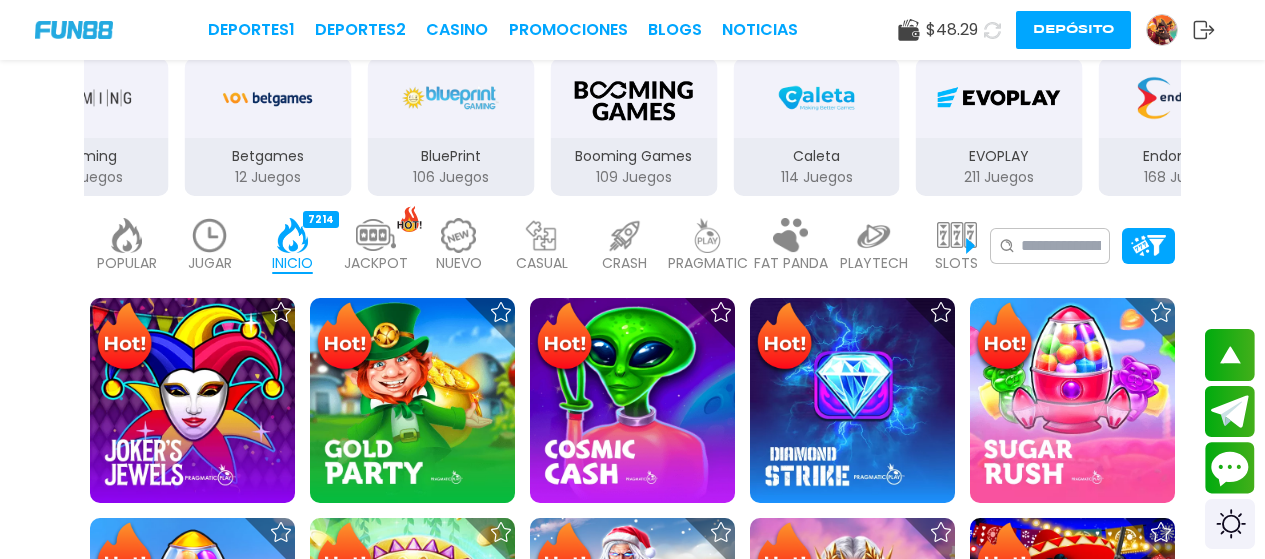 scroll, scrollTop: 857, scrollLeft: 0, axis: vertical 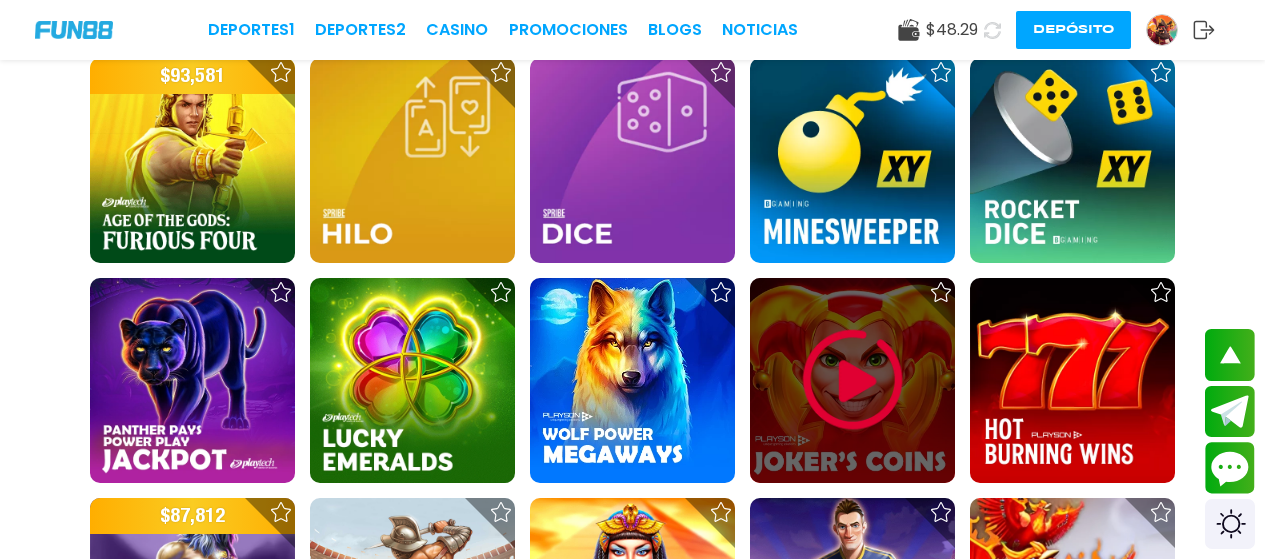 click at bounding box center [853, 380] 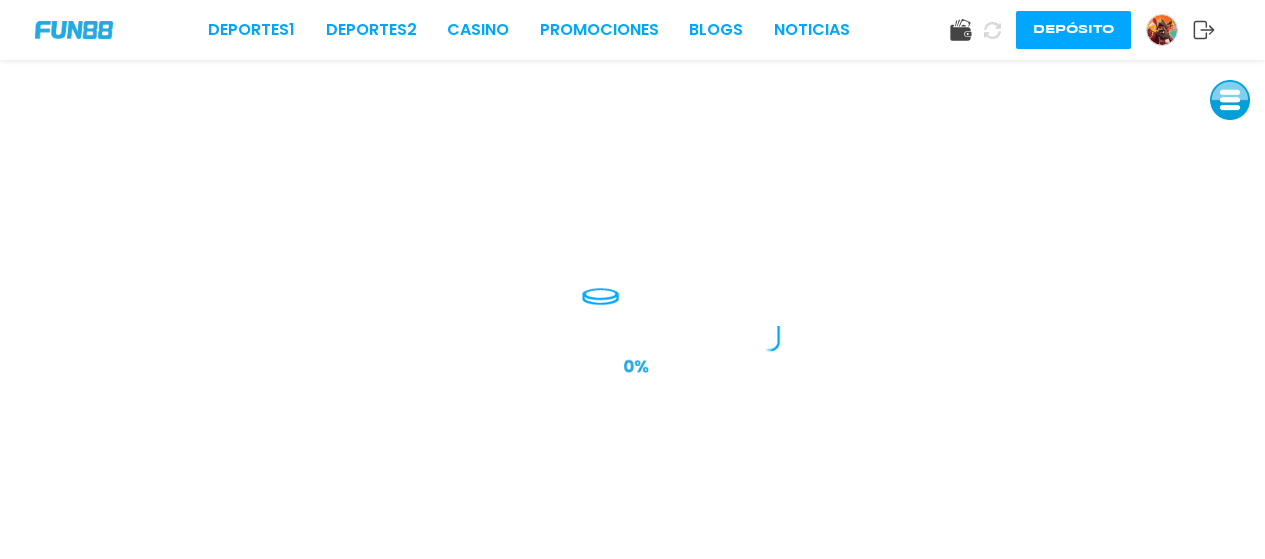 scroll, scrollTop: 0, scrollLeft: 0, axis: both 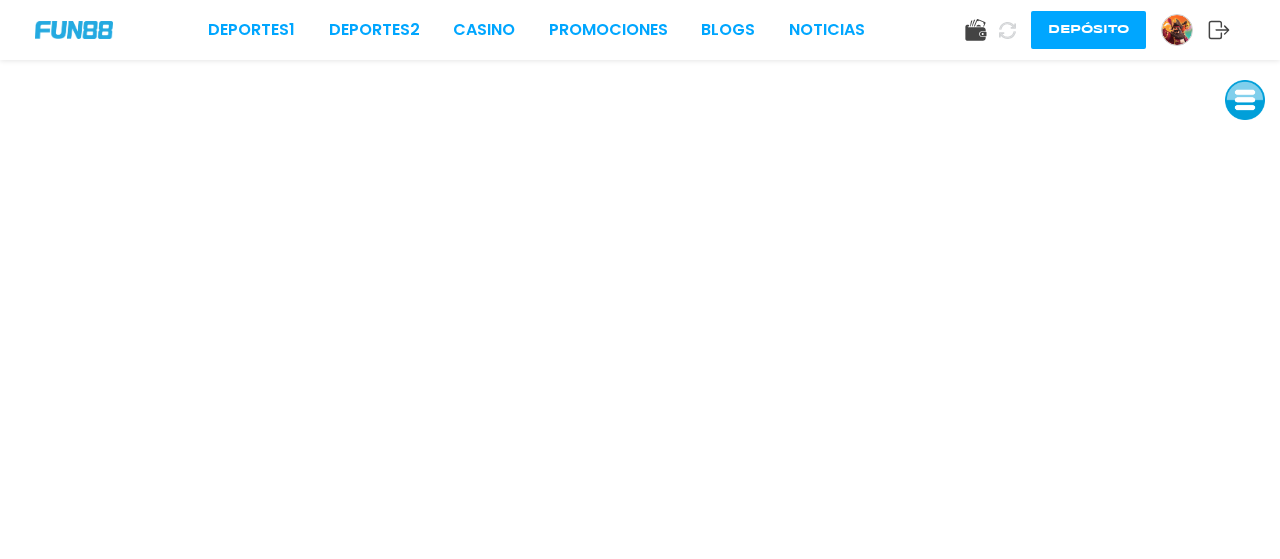 click at bounding box center (1245, 100) 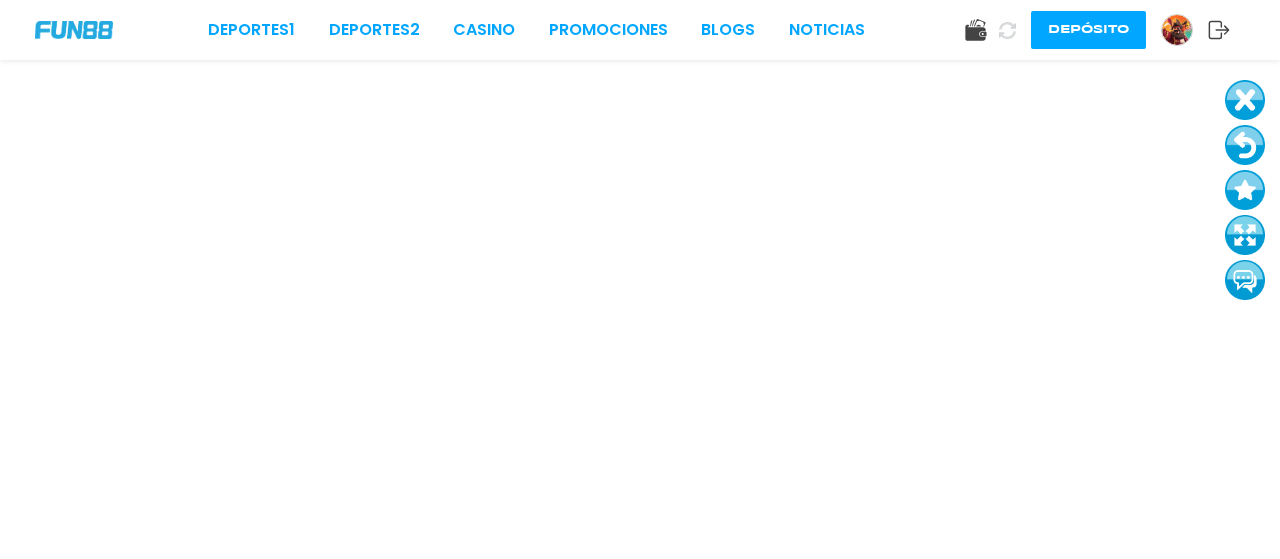 click at bounding box center [1245, 145] 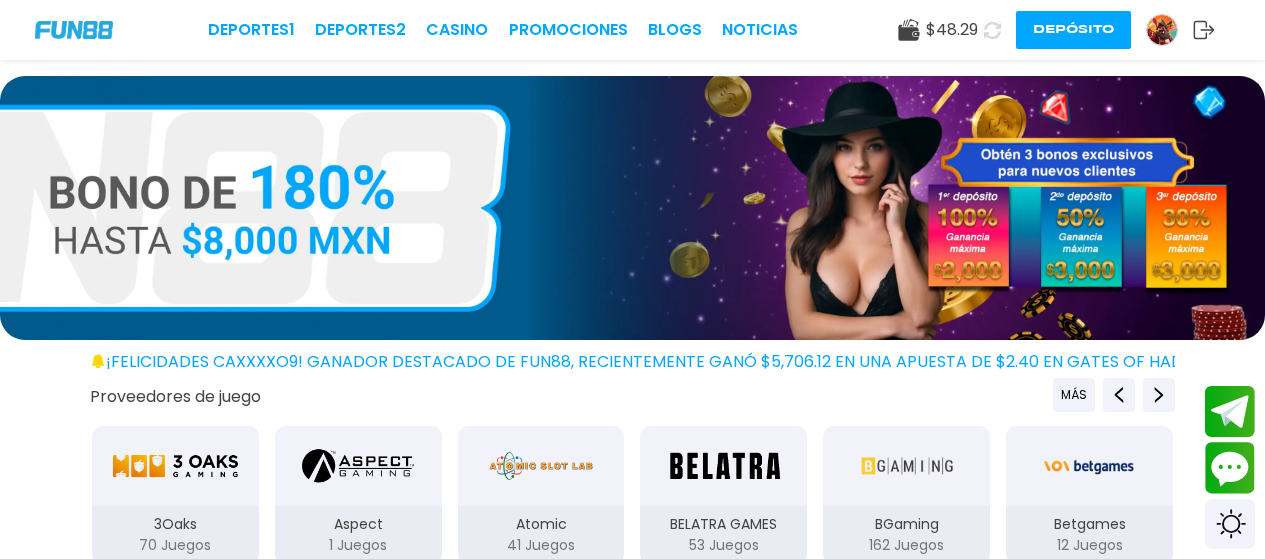 scroll, scrollTop: 489, scrollLeft: 0, axis: vertical 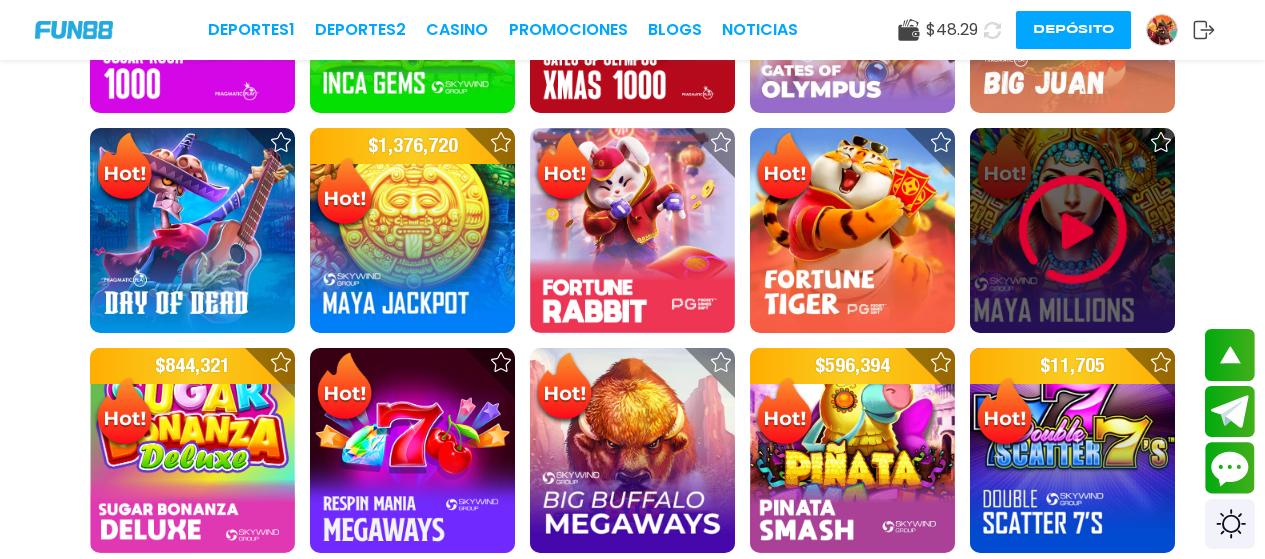 click at bounding box center [1073, 230] 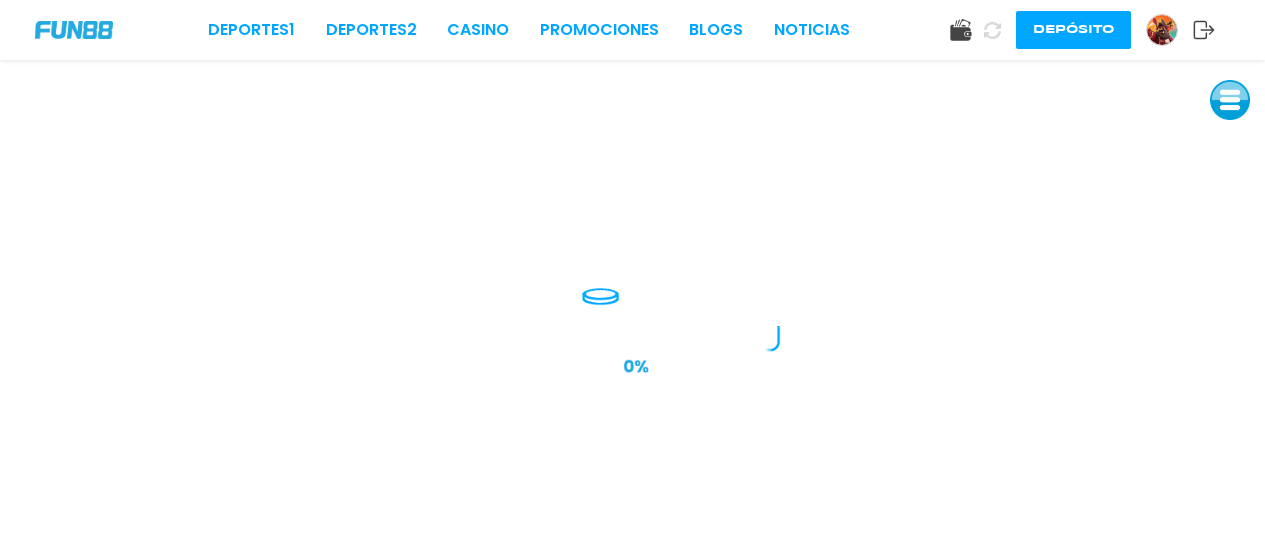 scroll, scrollTop: 0, scrollLeft: 0, axis: both 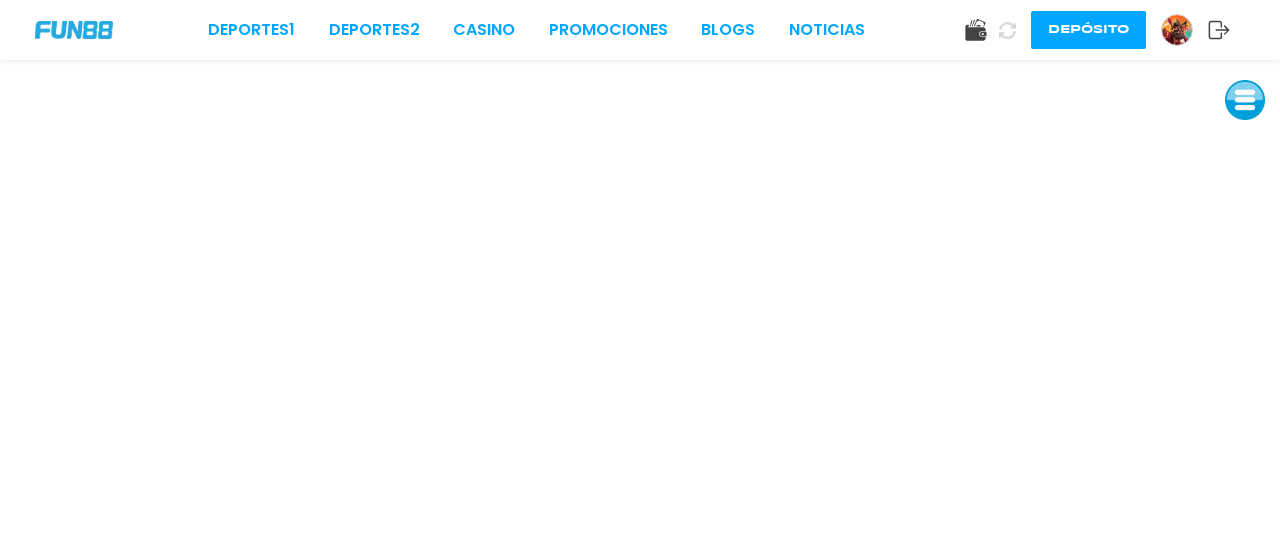 click at bounding box center (1245, 100) 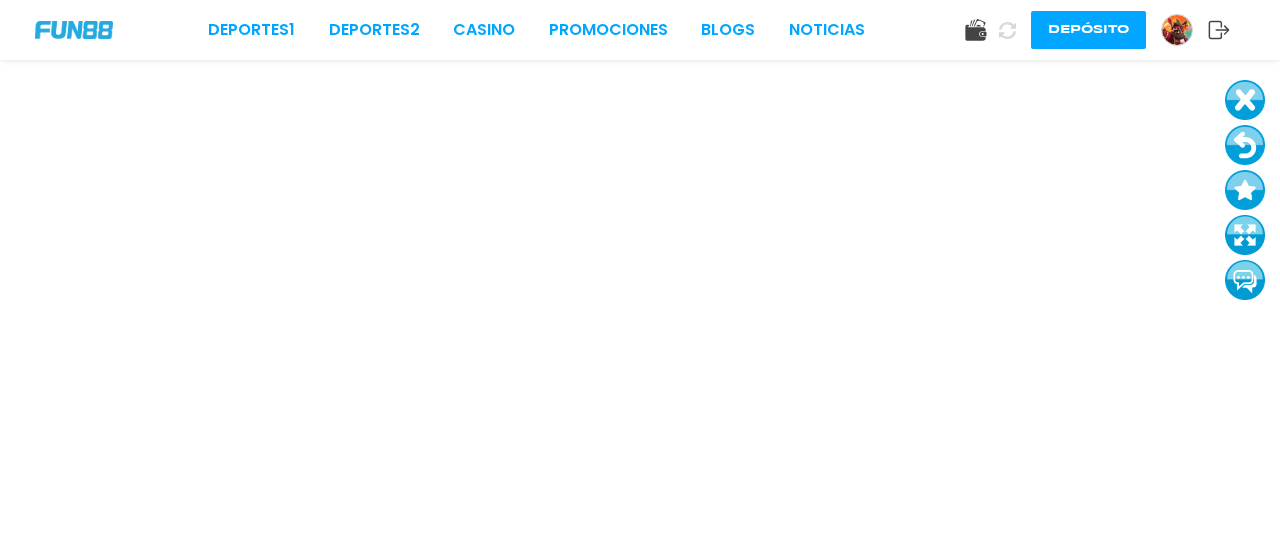 click at bounding box center (1245, 145) 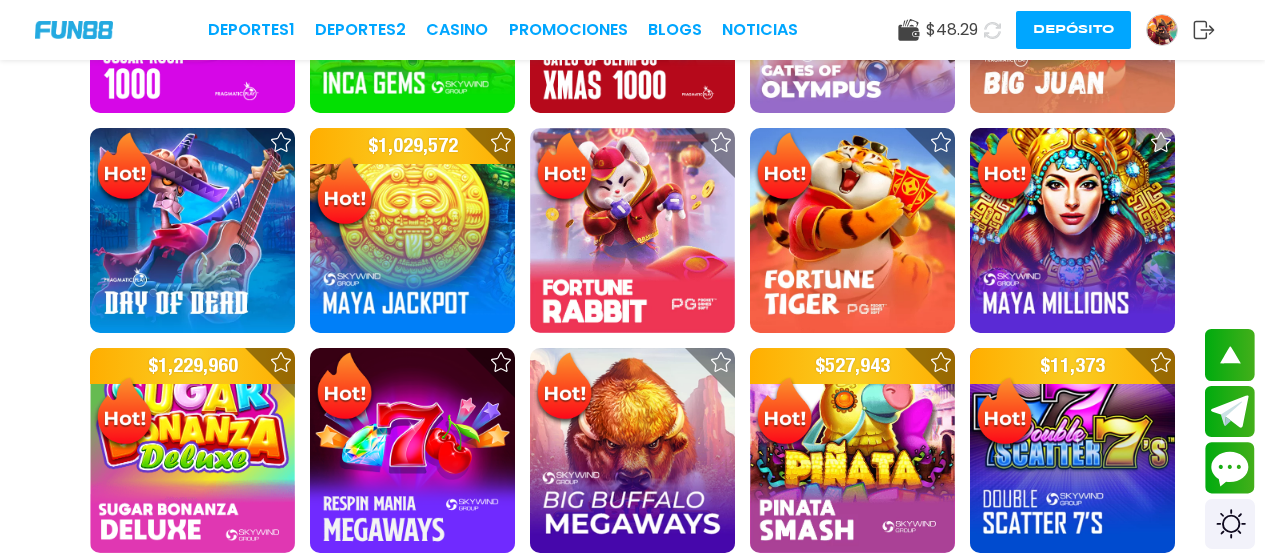 scroll, scrollTop: 1467, scrollLeft: 0, axis: vertical 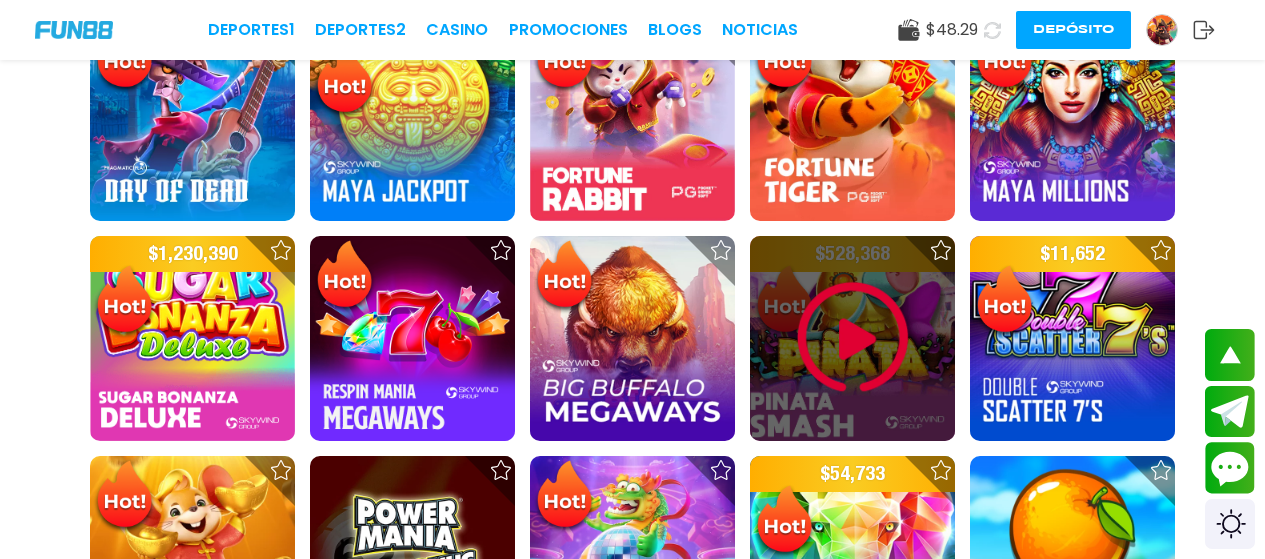 click at bounding box center (853, 338) 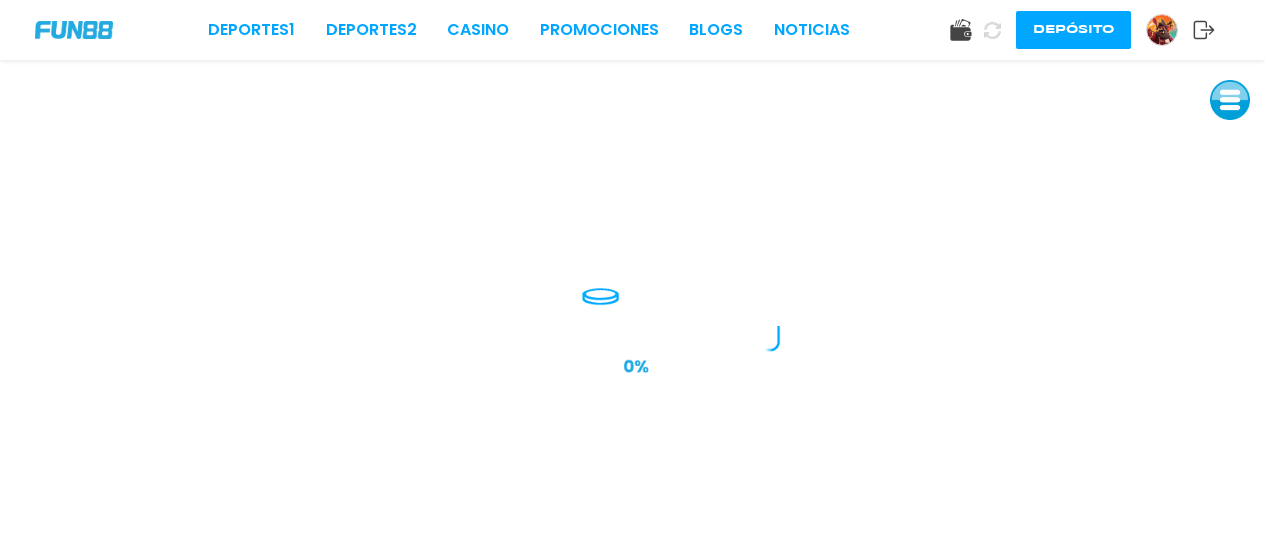 scroll, scrollTop: 0, scrollLeft: 0, axis: both 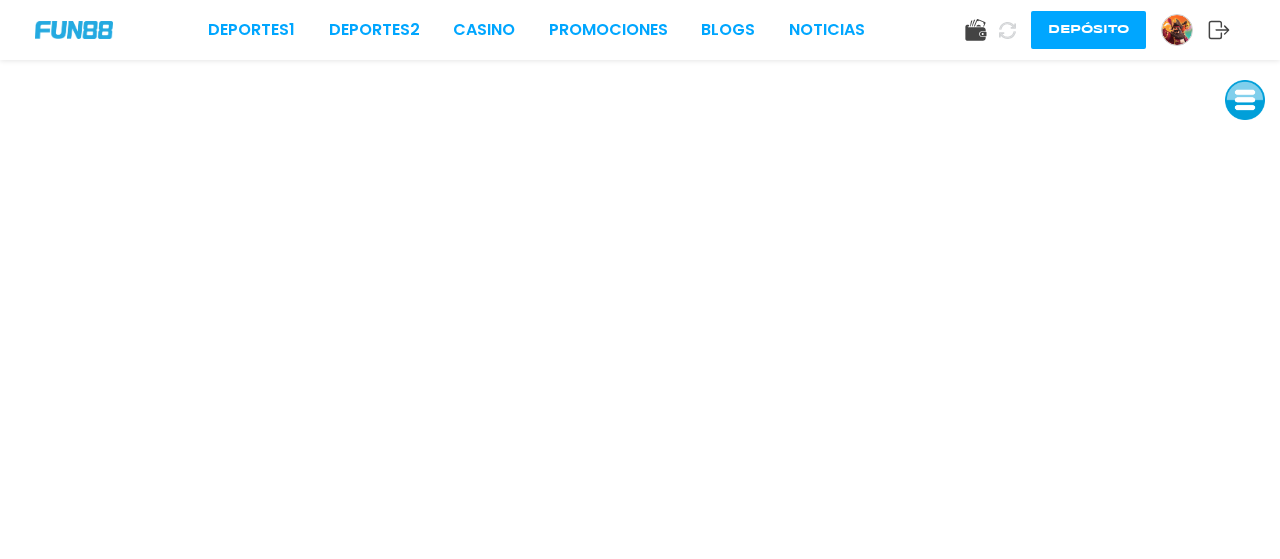 click at bounding box center (1245, 100) 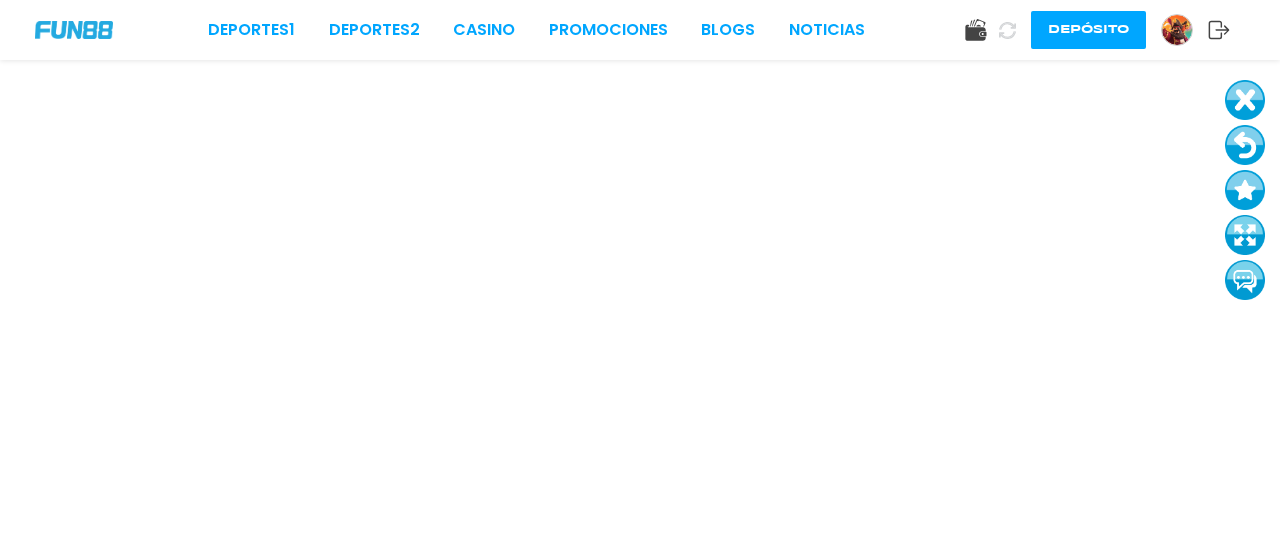 click at bounding box center (1245, 145) 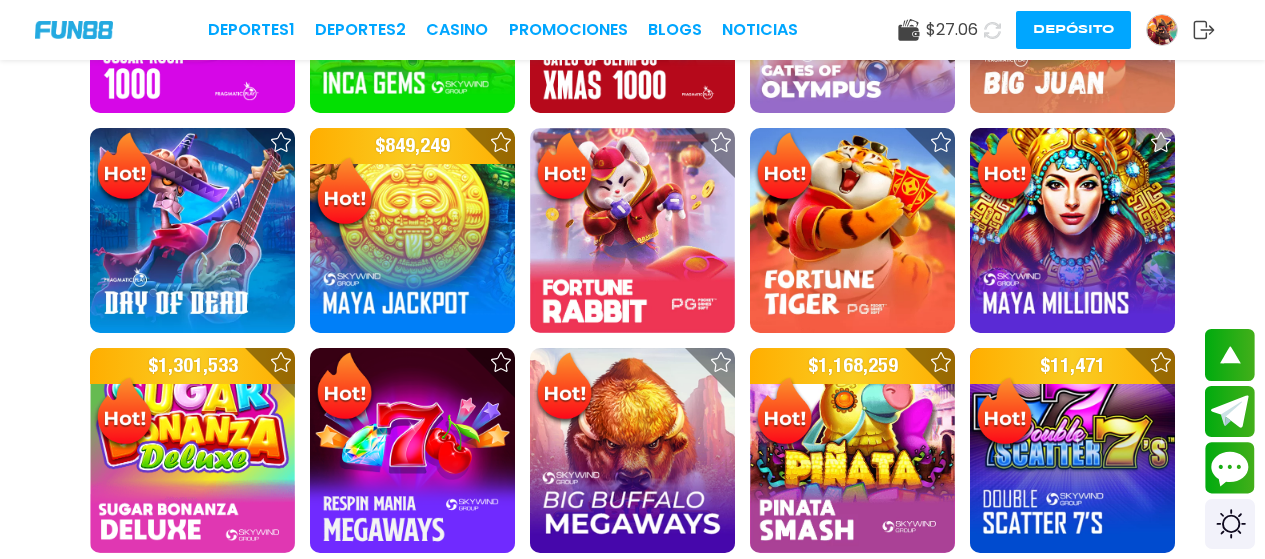 scroll, scrollTop: 1467, scrollLeft: 0, axis: vertical 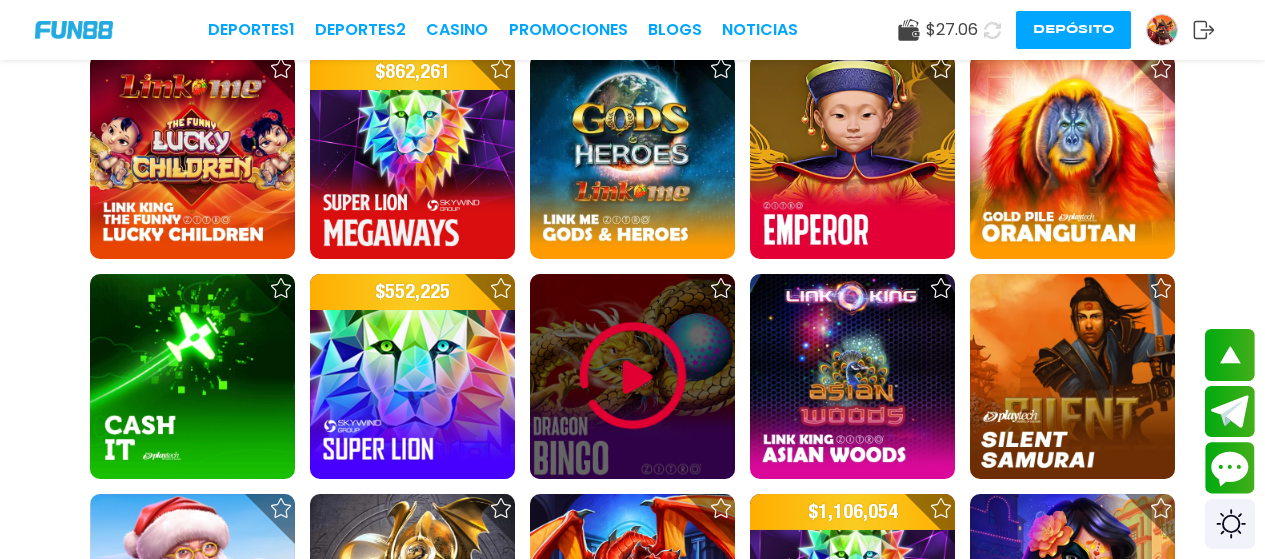 click at bounding box center (633, 376) 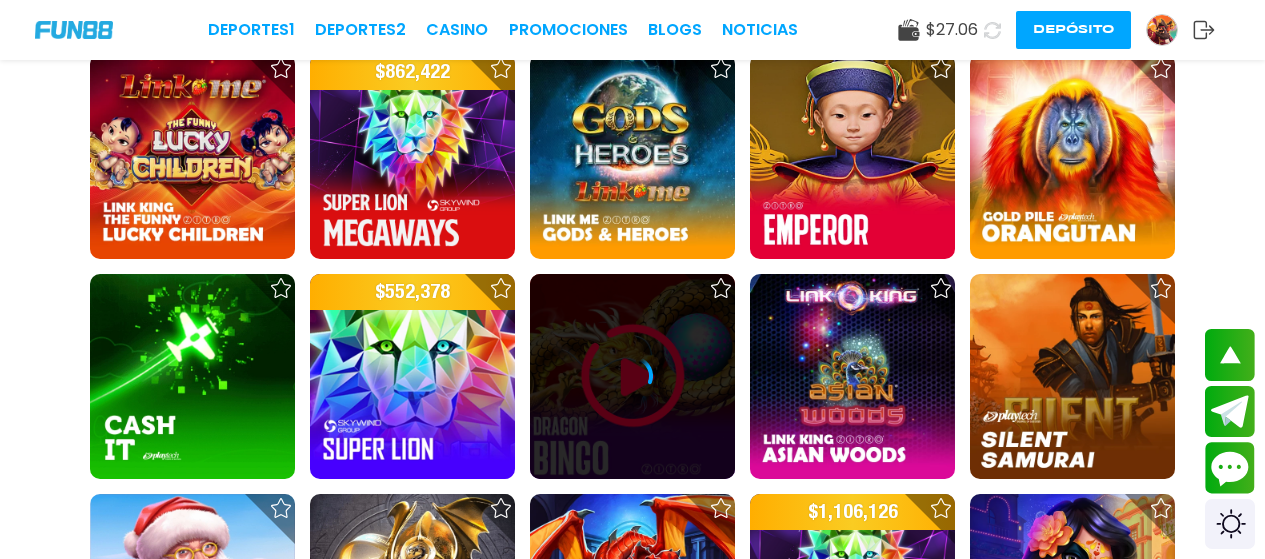 click 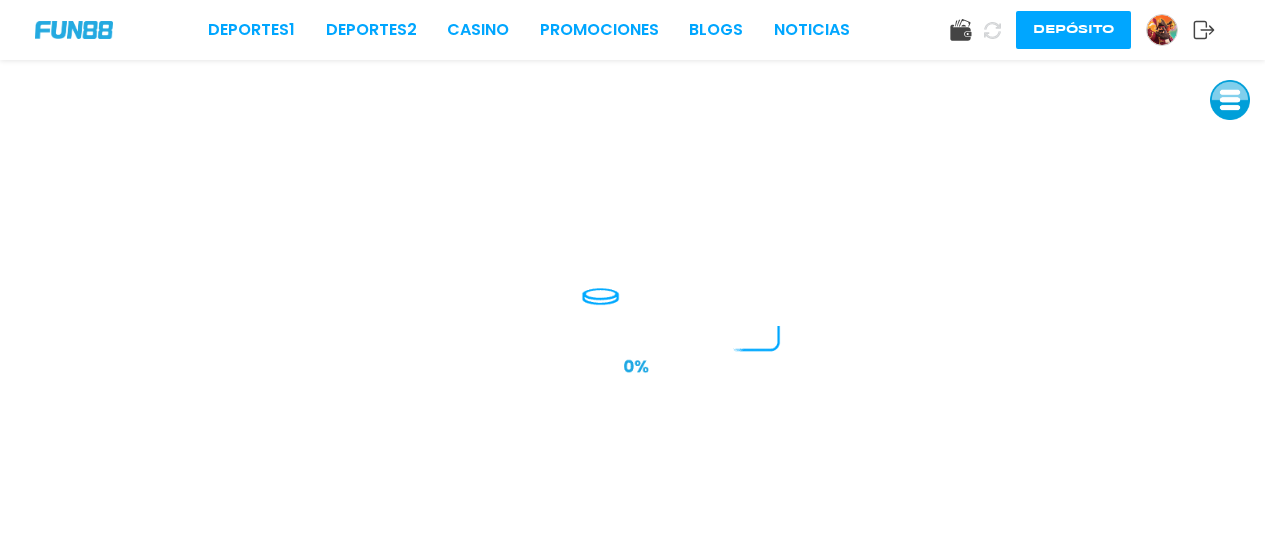 scroll, scrollTop: 0, scrollLeft: 0, axis: both 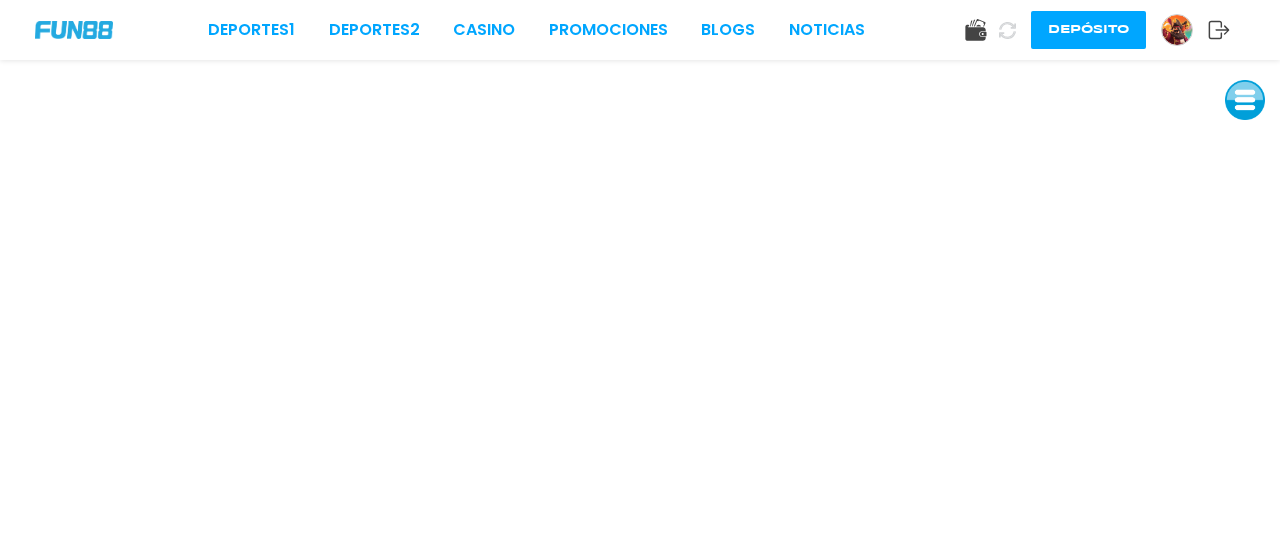 click at bounding box center [1245, 100] 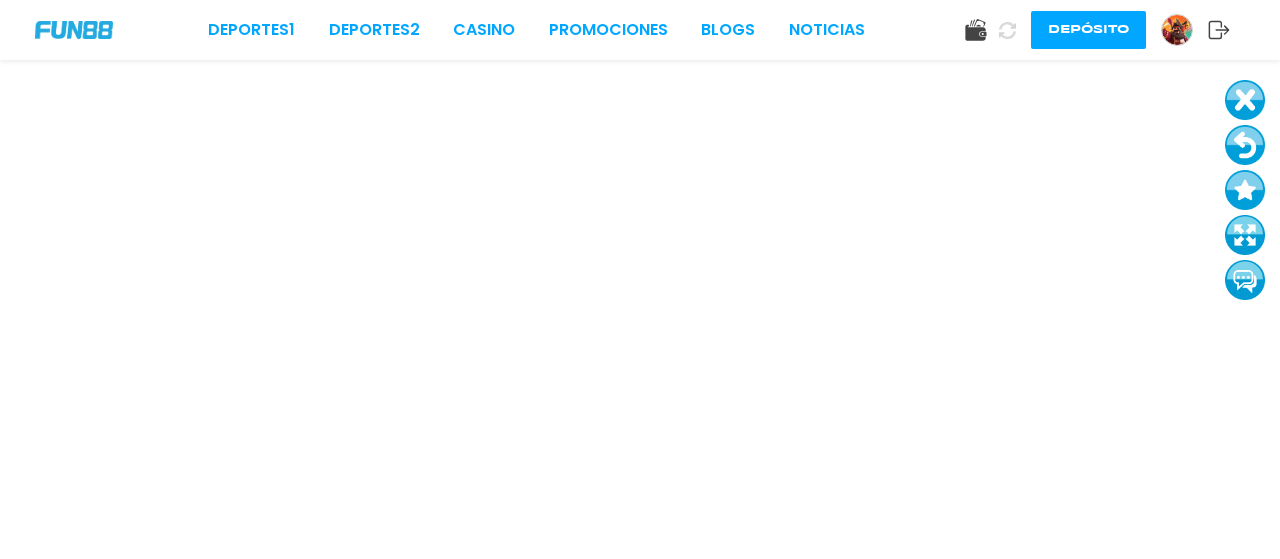 click at bounding box center (1245, 145) 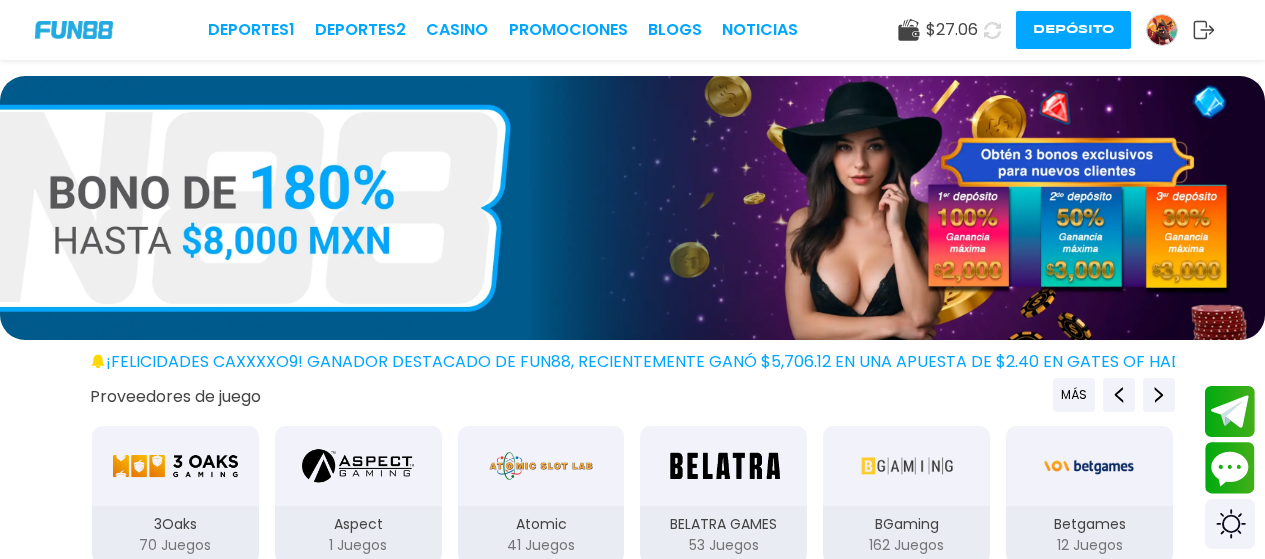 click at bounding box center (632, 208) 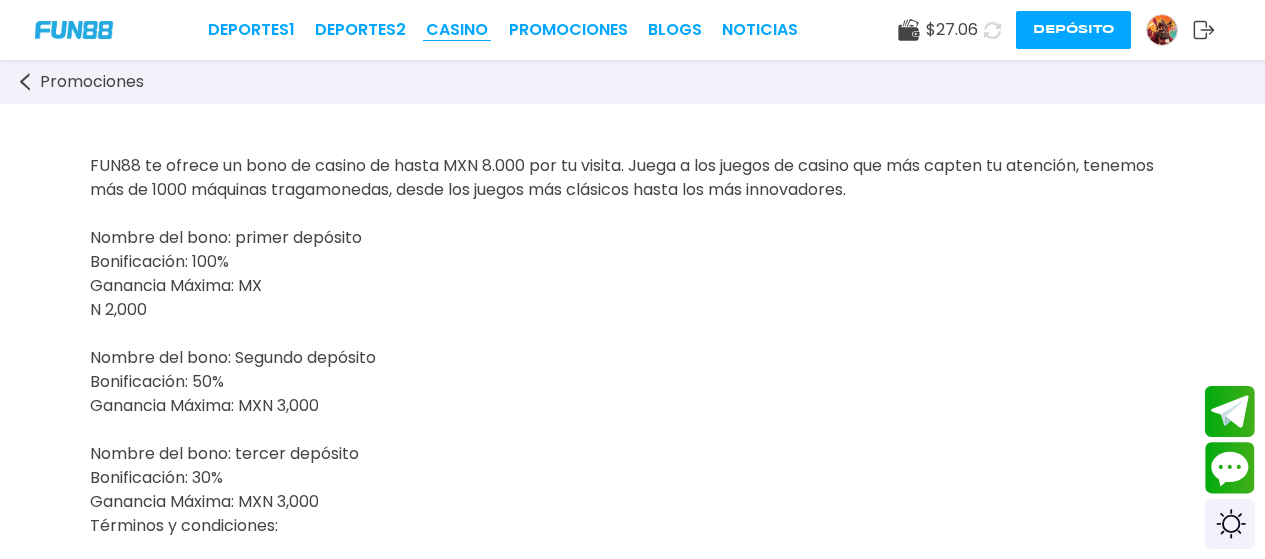click on "CASINO" at bounding box center (457, 30) 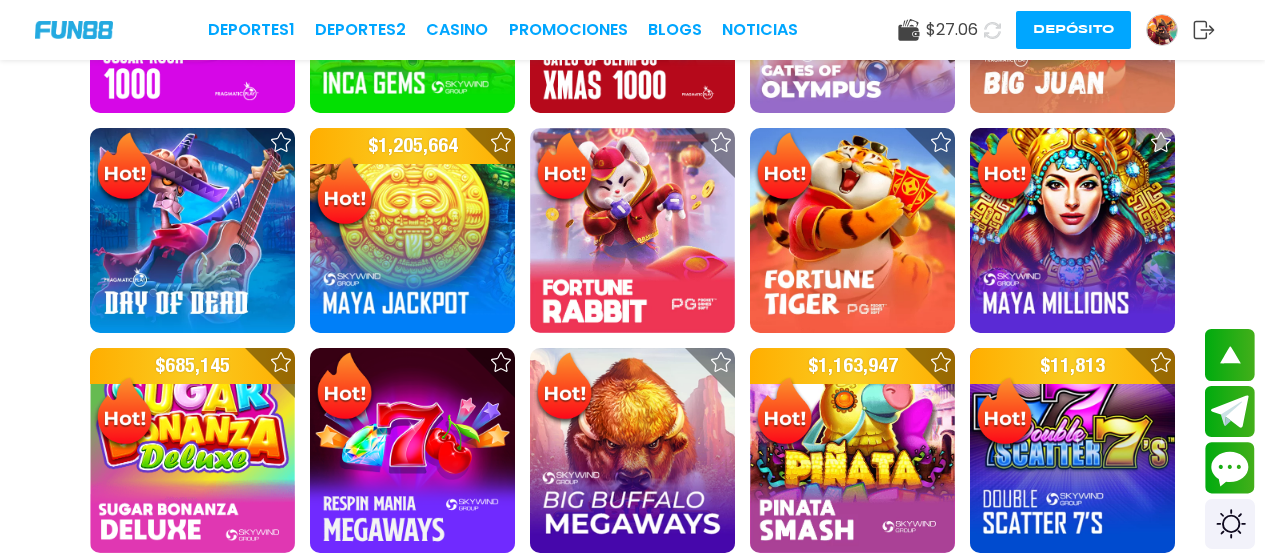 scroll, scrollTop: 1467, scrollLeft: 0, axis: vertical 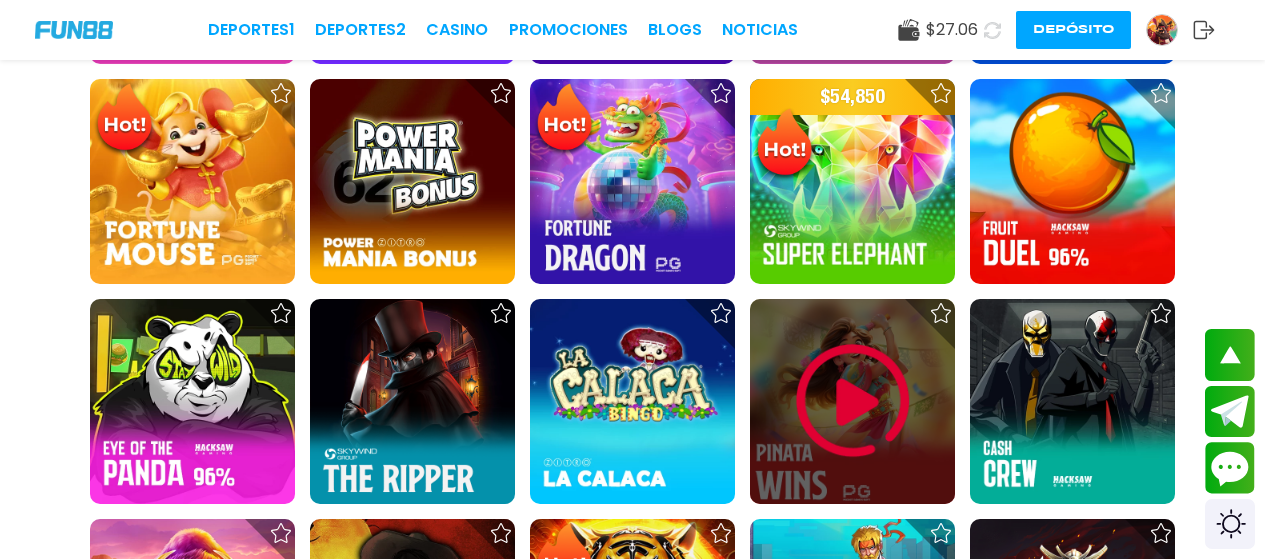 click at bounding box center (853, 401) 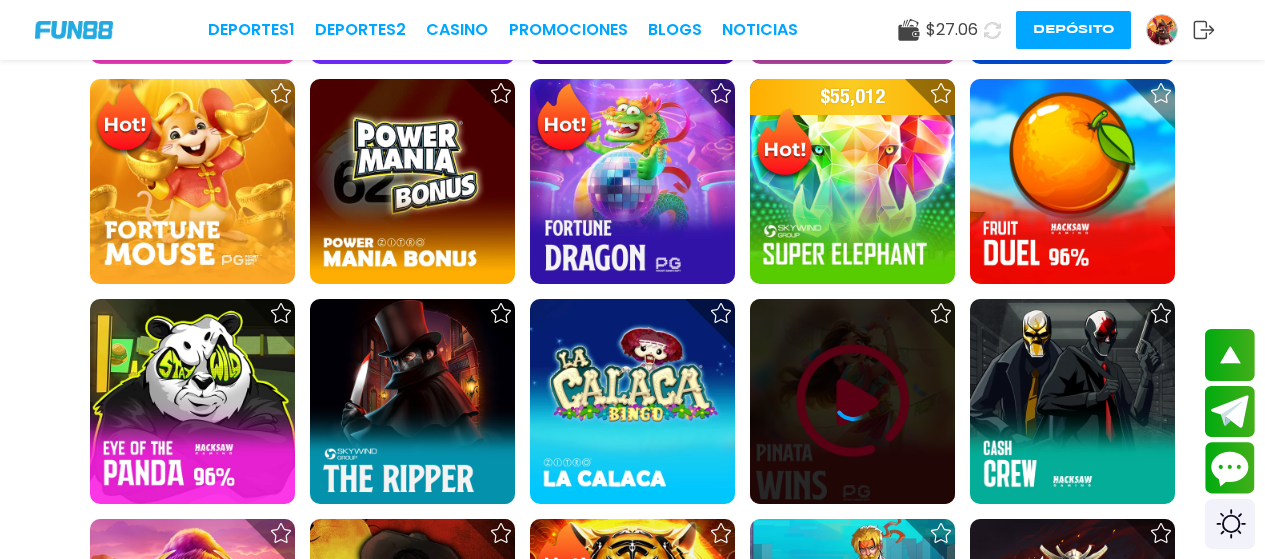 scroll, scrollTop: 0, scrollLeft: 0, axis: both 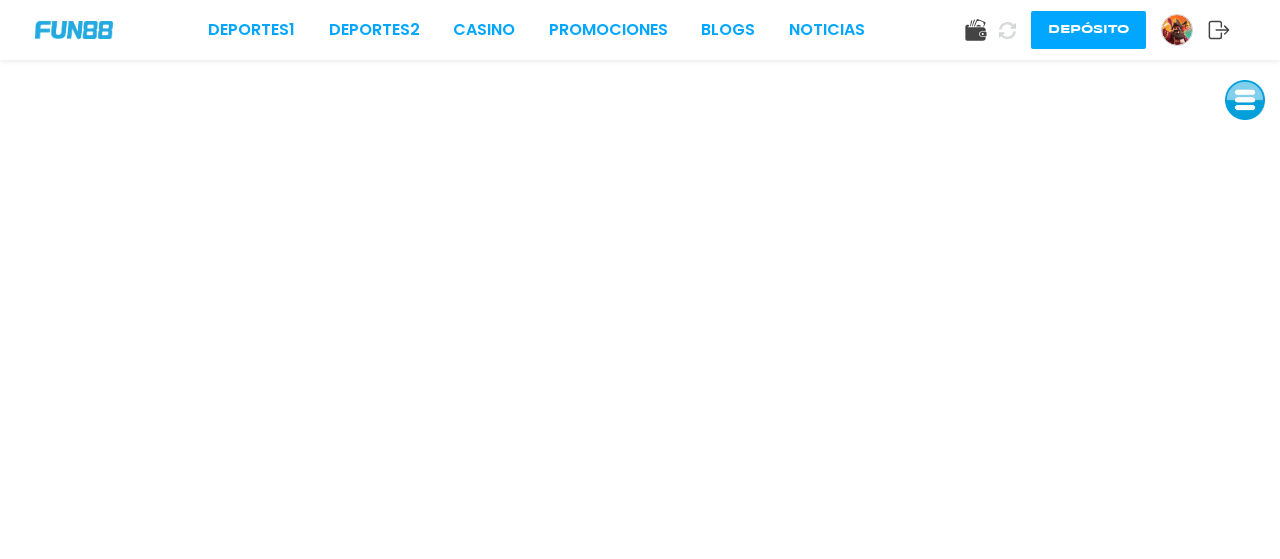 click at bounding box center [1245, 100] 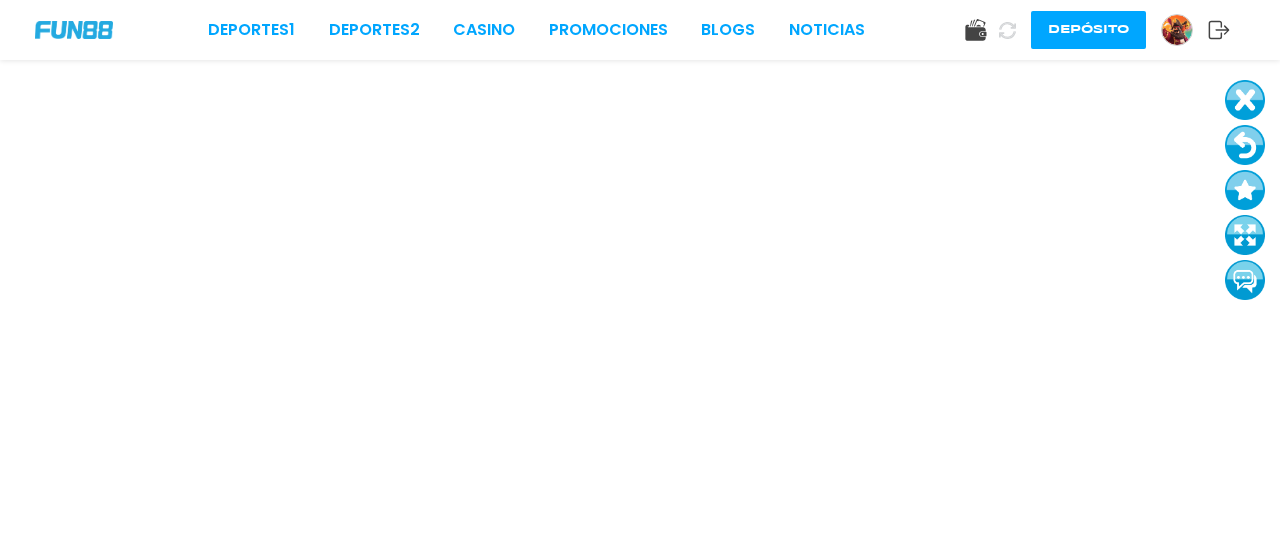 click at bounding box center [1245, 145] 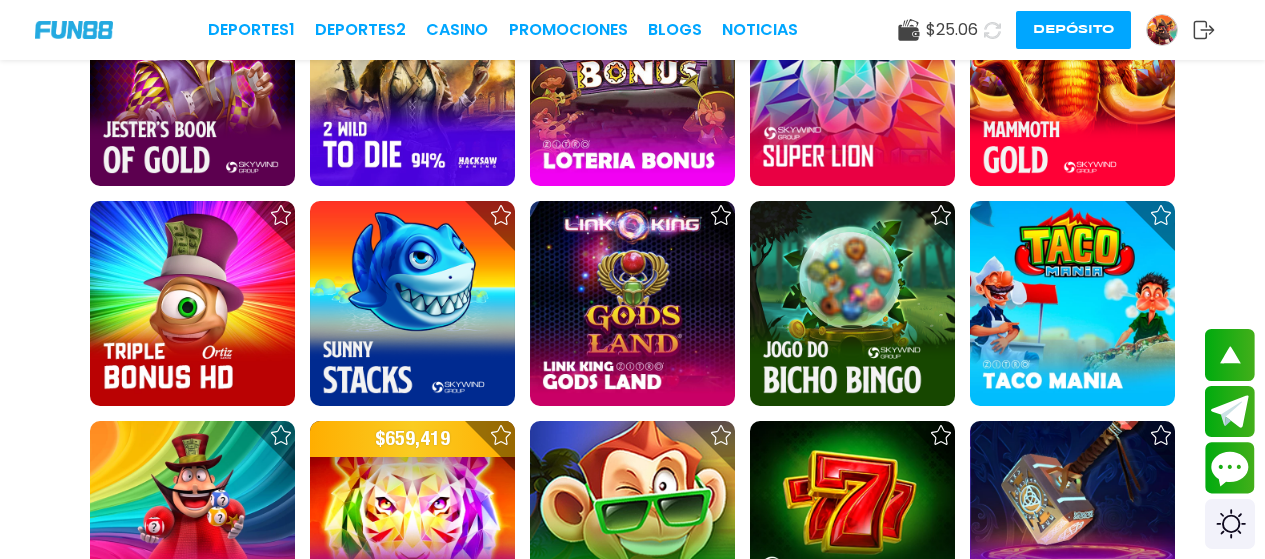 scroll, scrollTop: 2934, scrollLeft: 0, axis: vertical 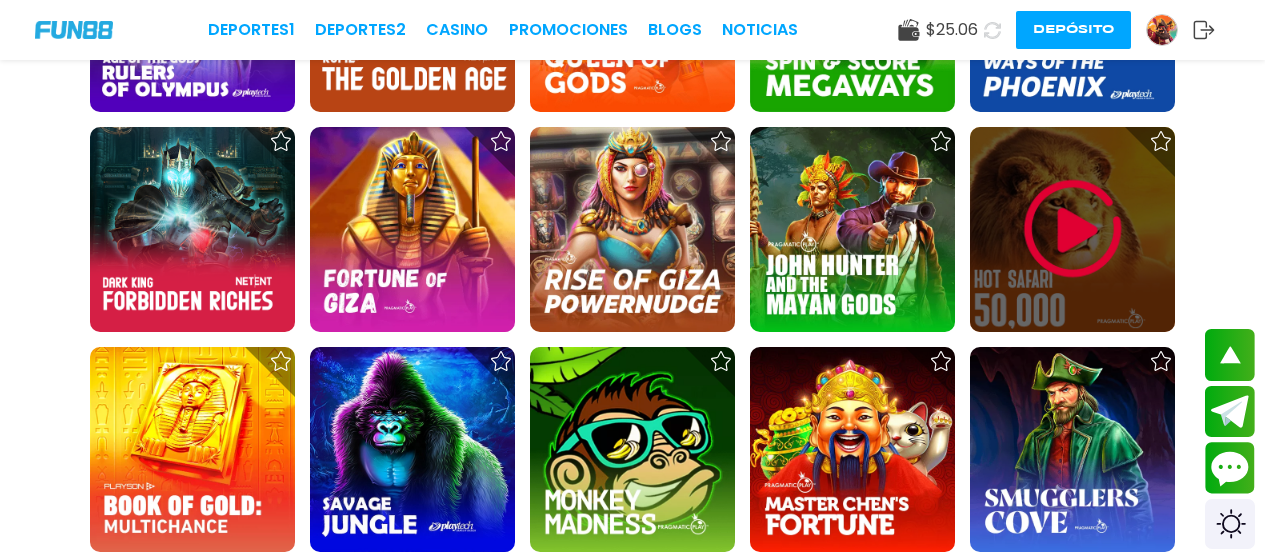 click at bounding box center [1073, 229] 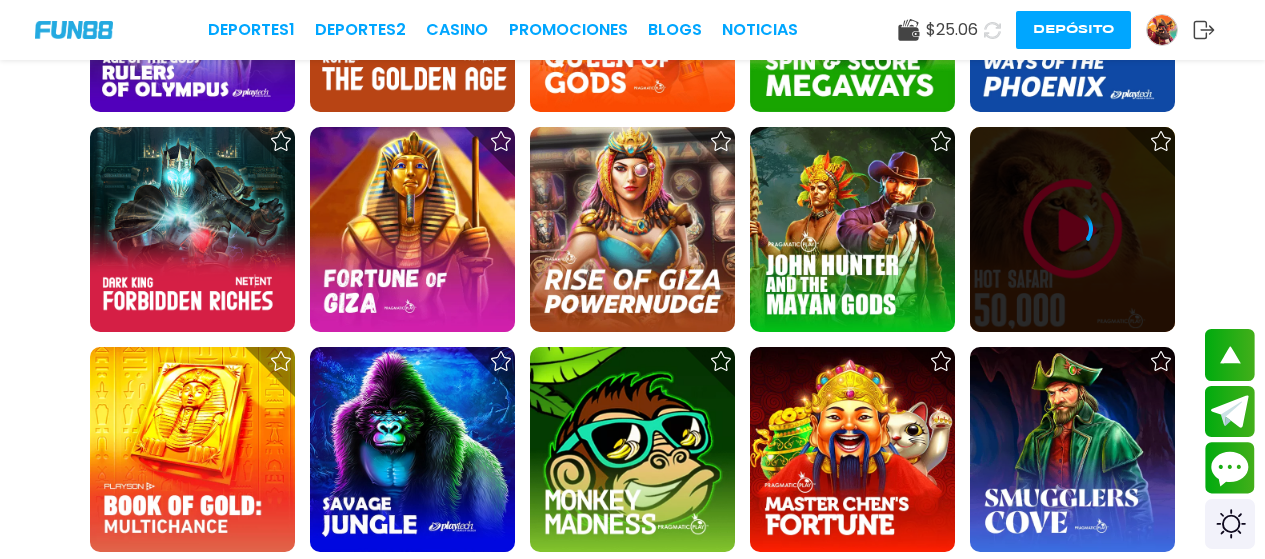 click at bounding box center (1072, 229) 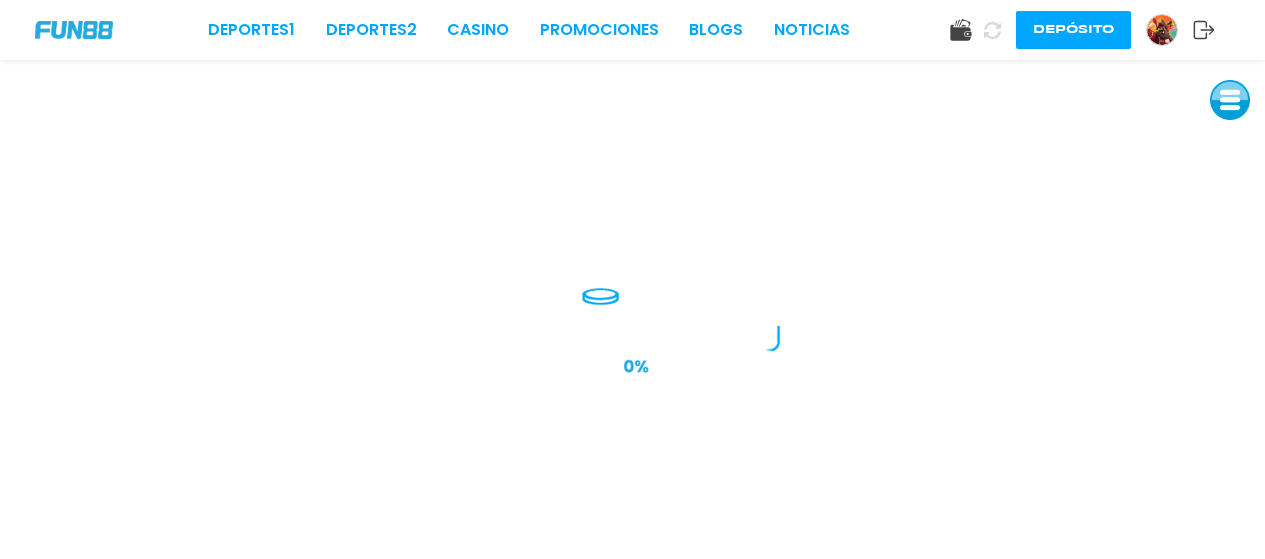 scroll, scrollTop: 0, scrollLeft: 0, axis: both 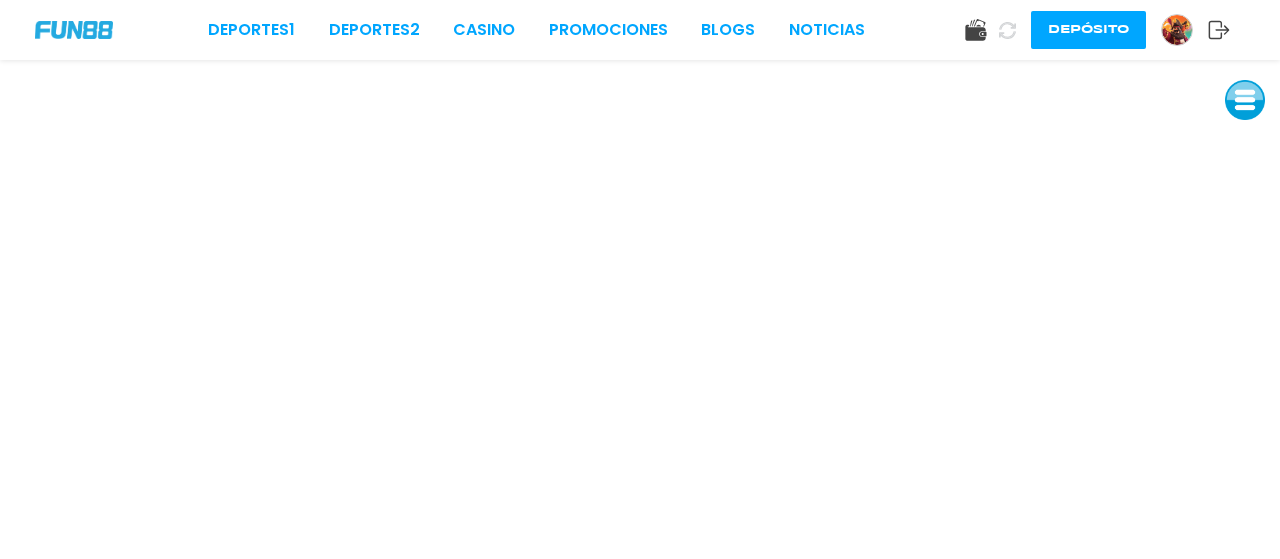 click at bounding box center [1245, 100] 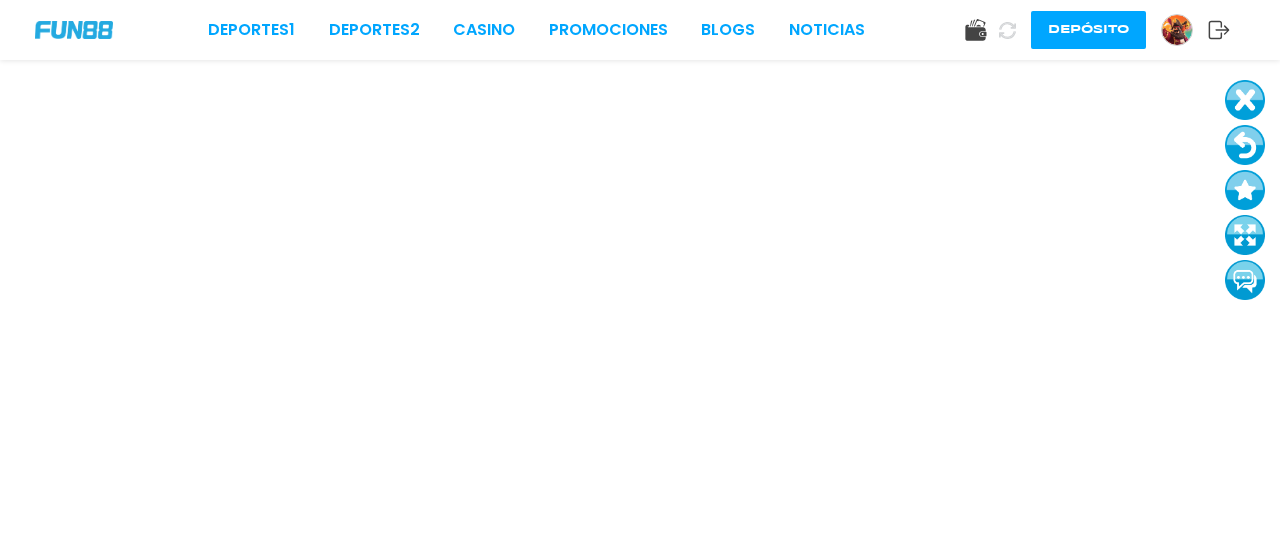 click at bounding box center (1245, 145) 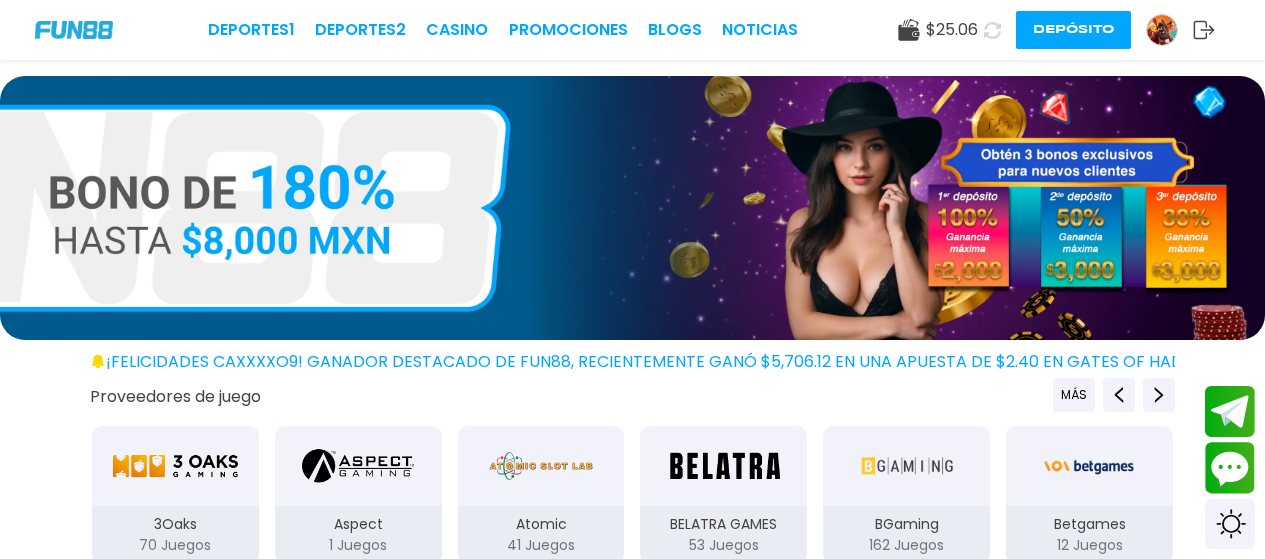 scroll, scrollTop: 489, scrollLeft: 0, axis: vertical 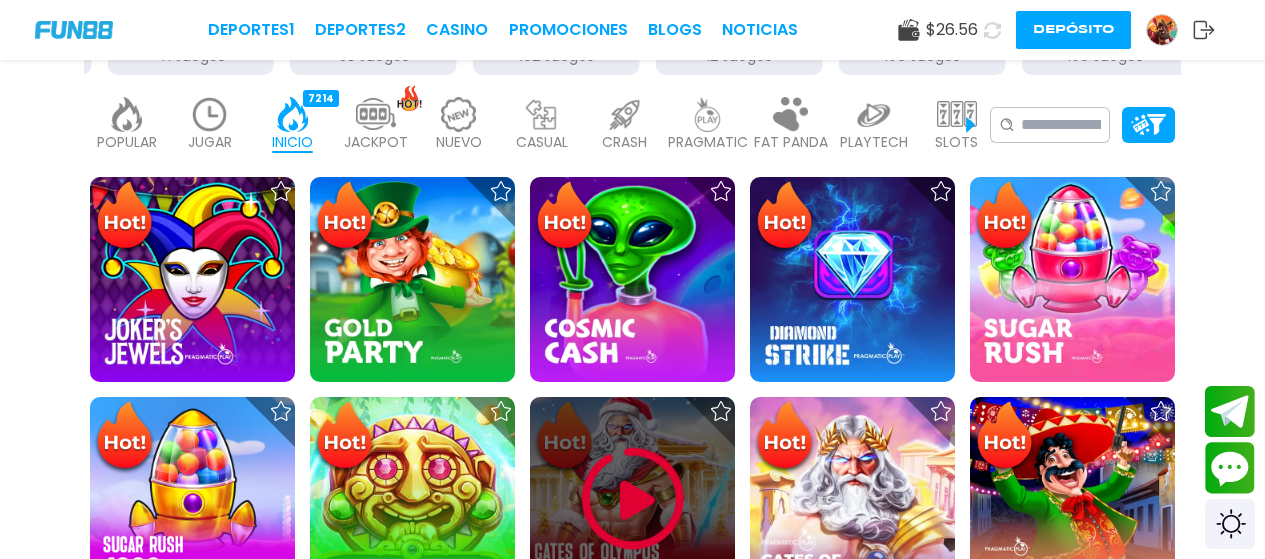click at bounding box center [633, 499] 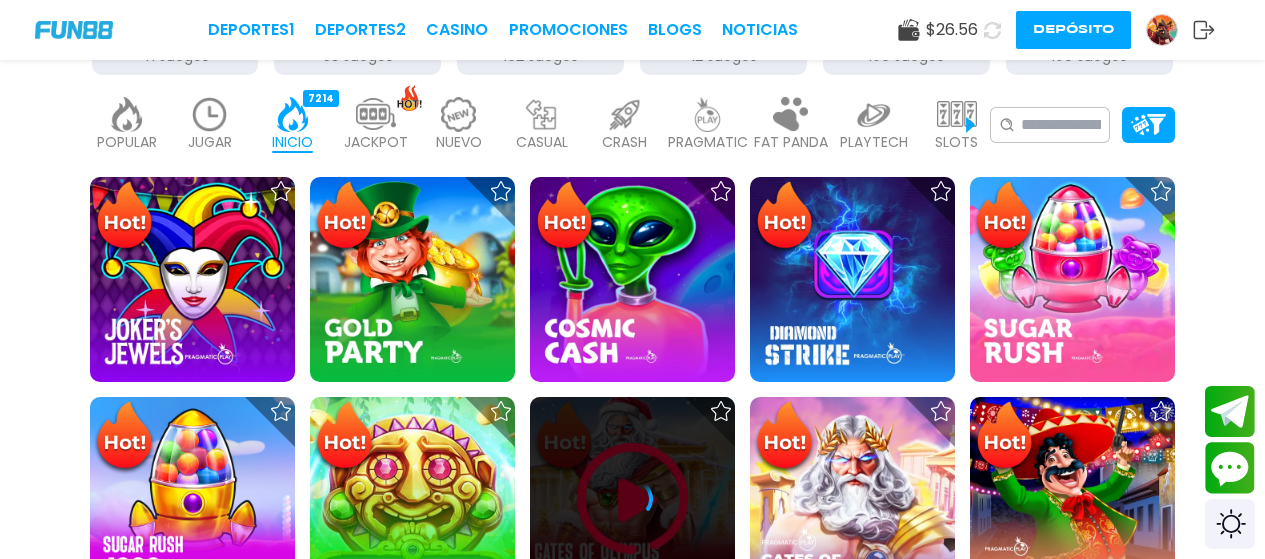 click 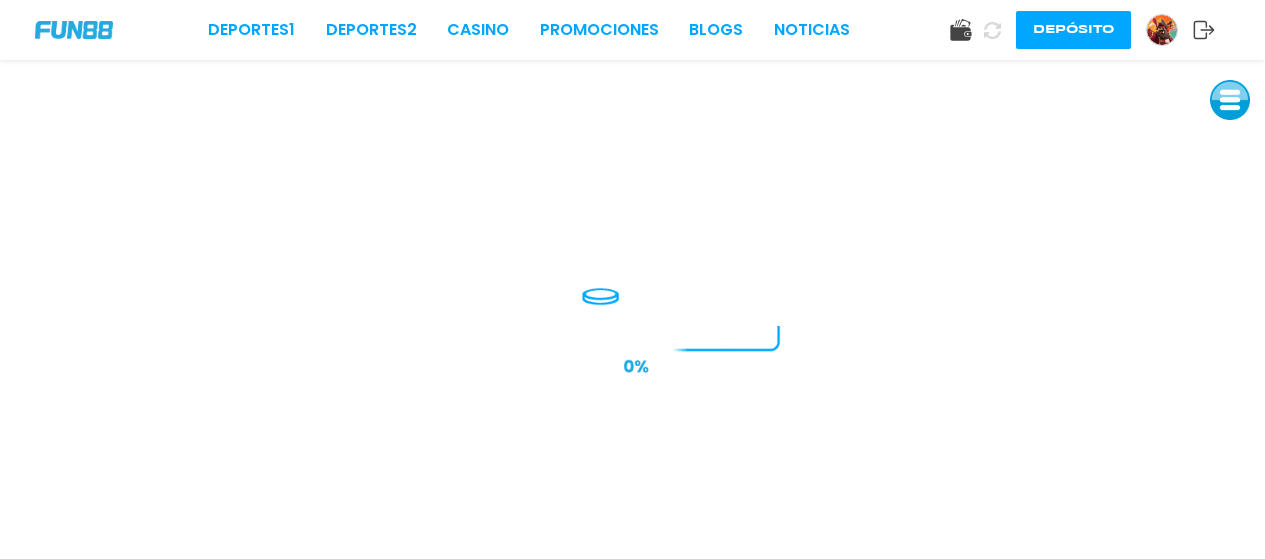 scroll, scrollTop: 0, scrollLeft: 0, axis: both 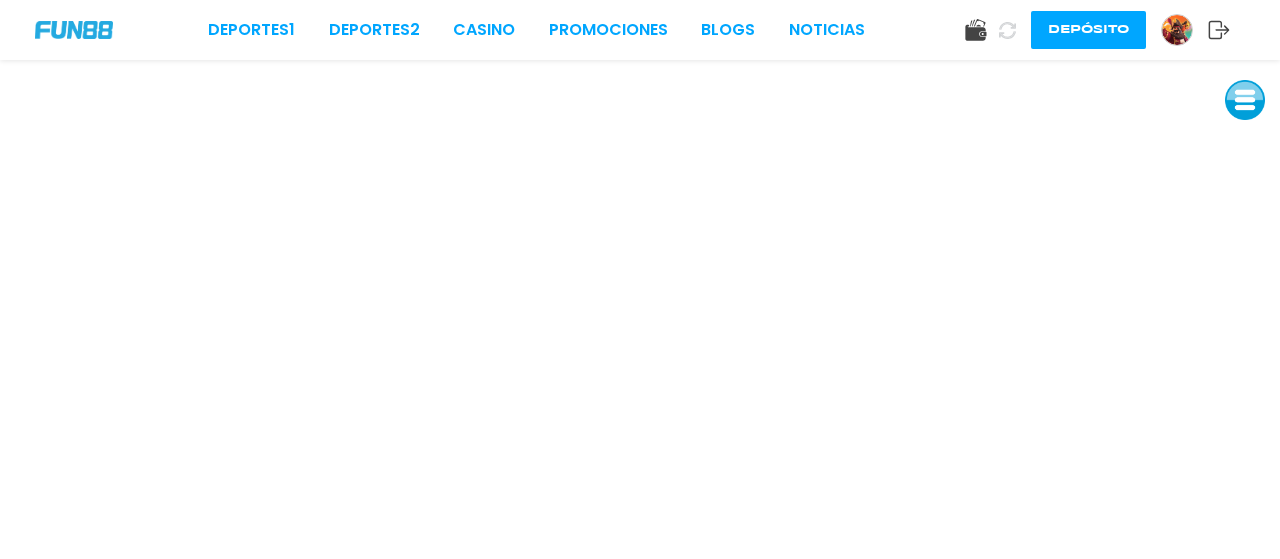 click at bounding box center [1245, 100] 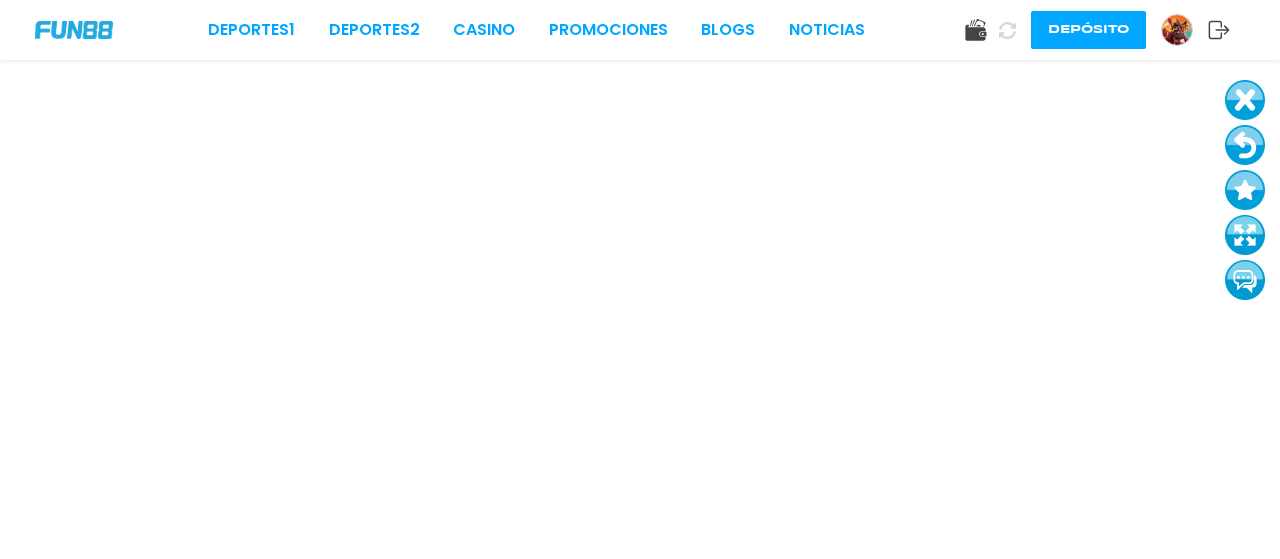 click at bounding box center [1245, 145] 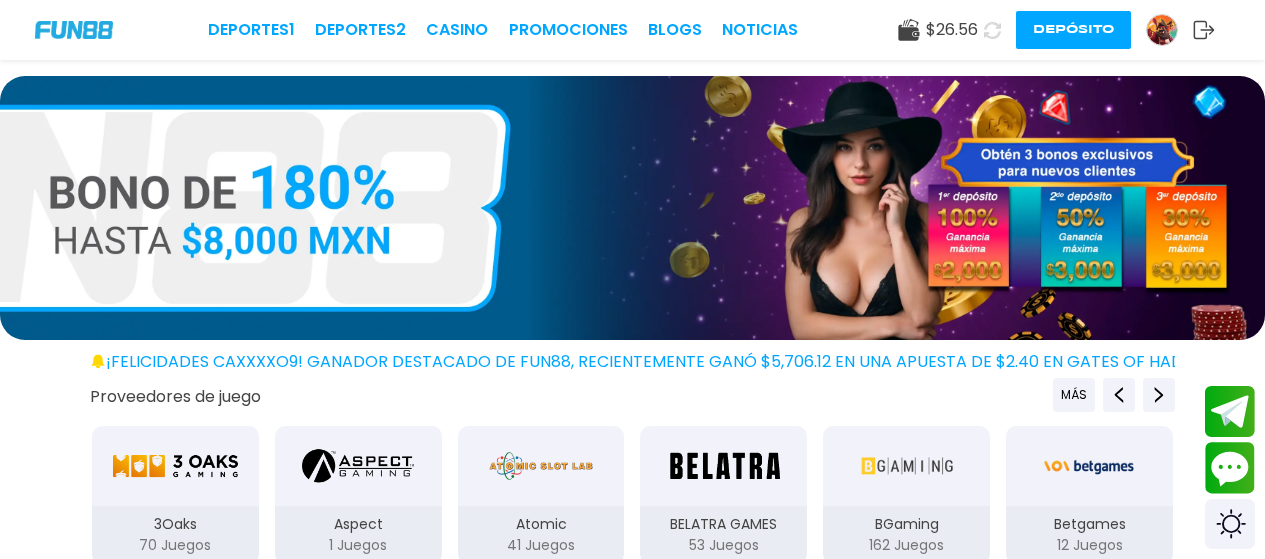 scroll, scrollTop: 489, scrollLeft: 0, axis: vertical 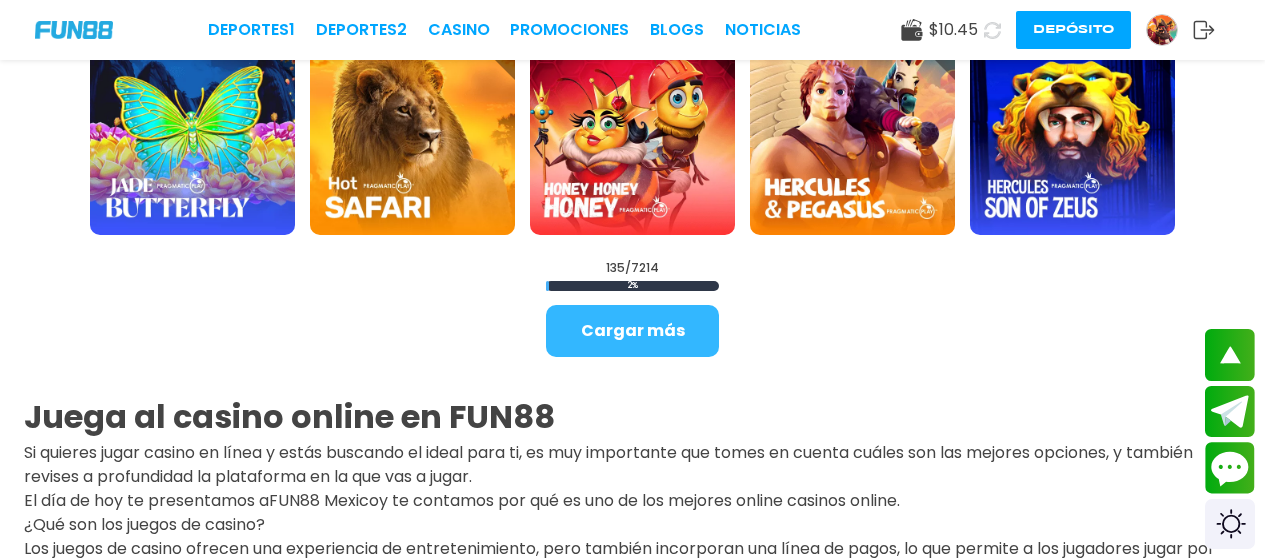 click on "Cargar más" at bounding box center [632, 331] 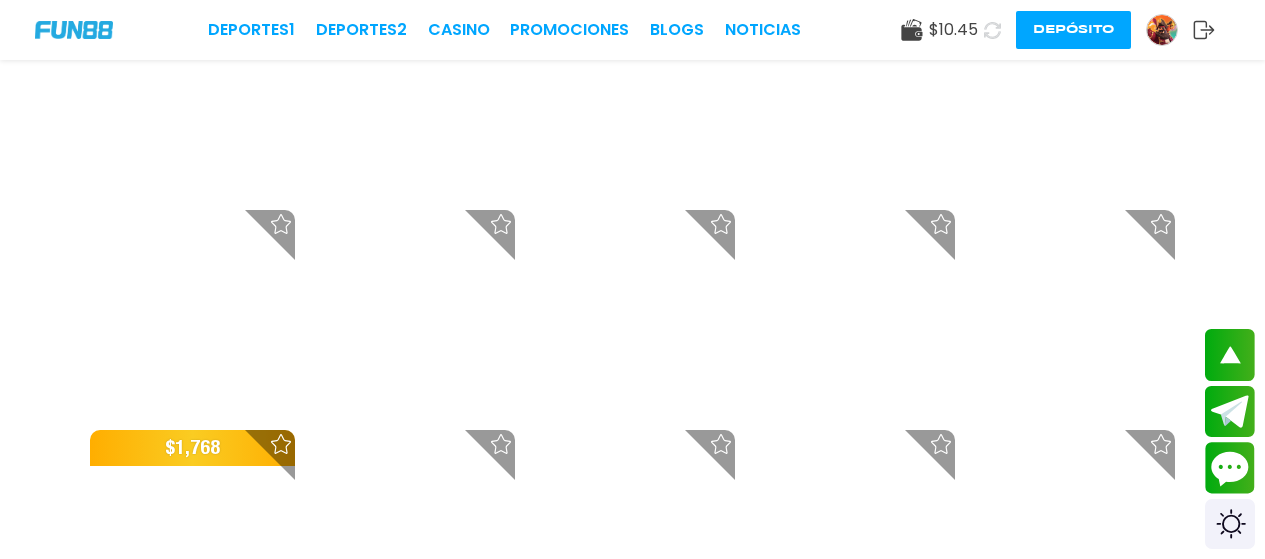 scroll, scrollTop: 6356, scrollLeft: 0, axis: vertical 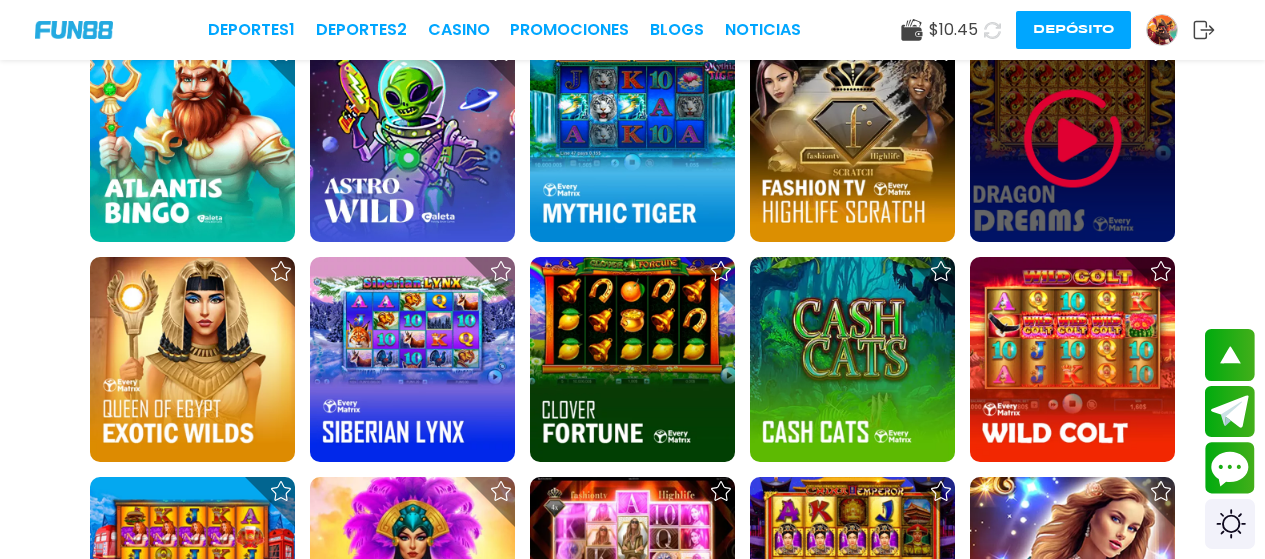 click at bounding box center [1073, 139] 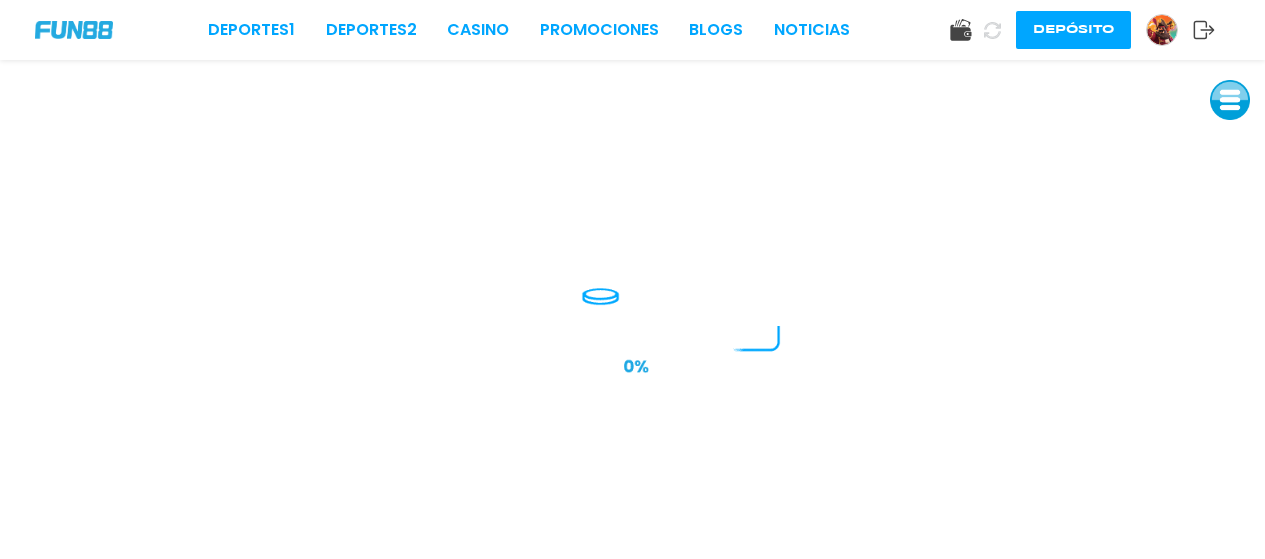scroll, scrollTop: 0, scrollLeft: 0, axis: both 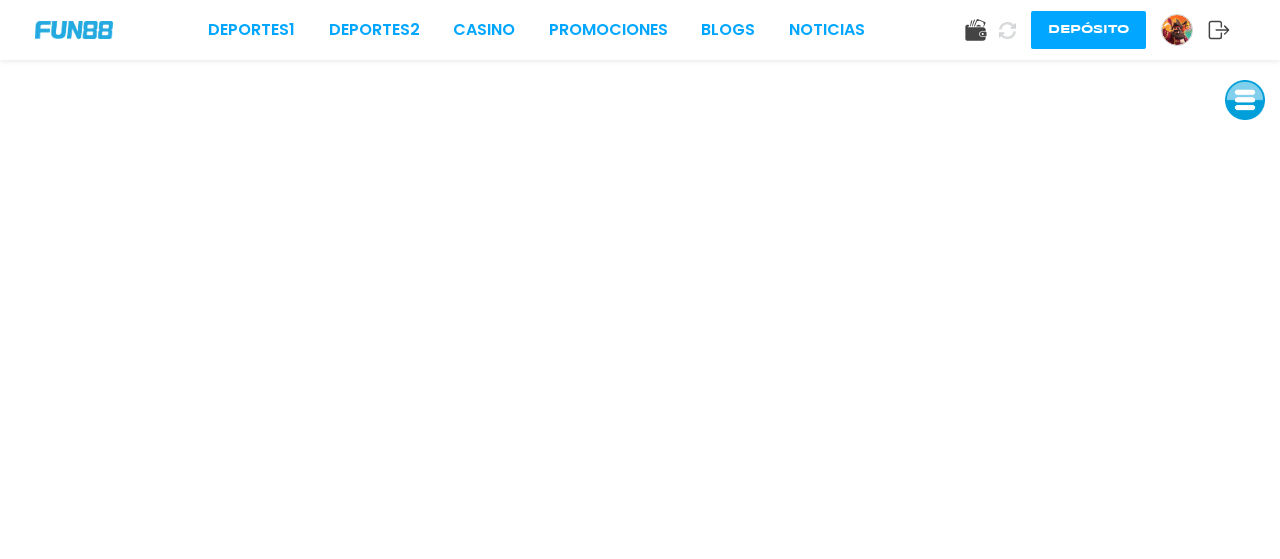 click at bounding box center [1245, 100] 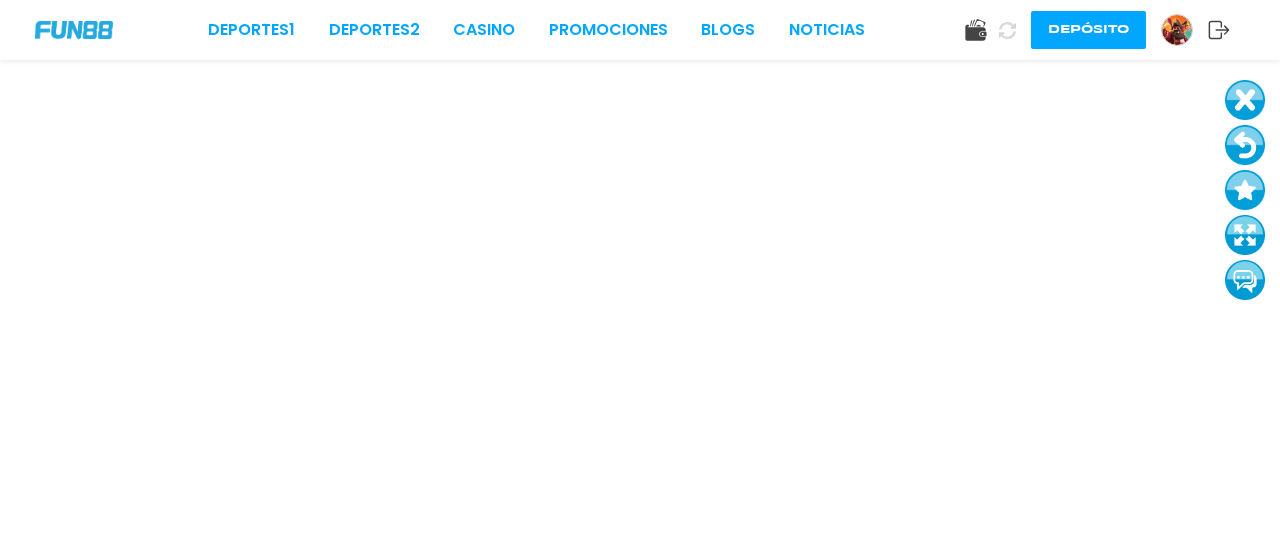 click at bounding box center (1245, 145) 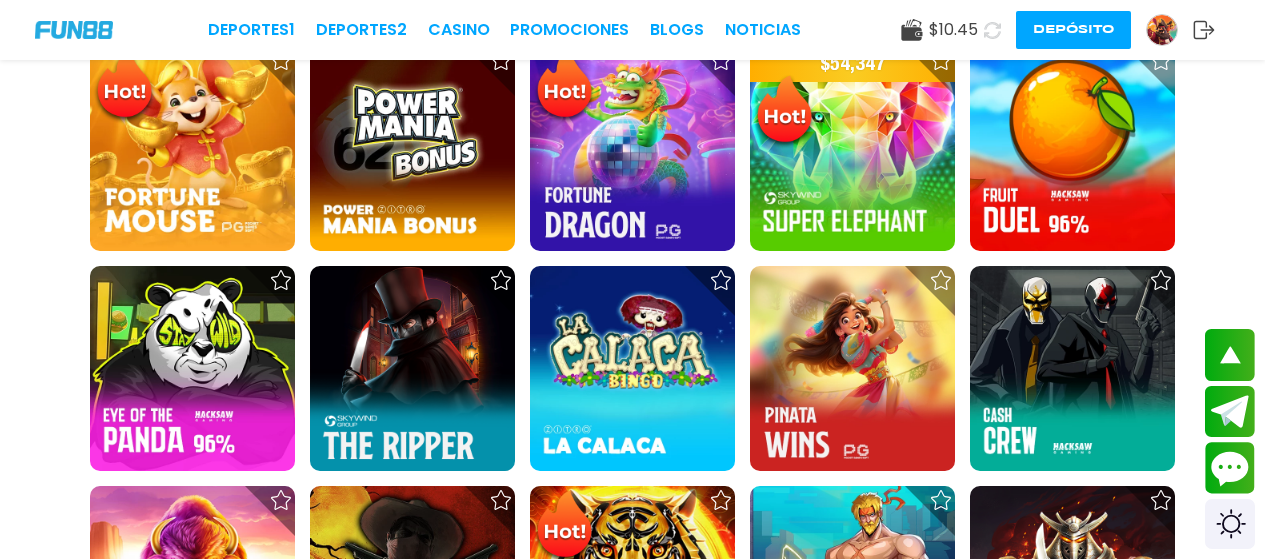scroll, scrollTop: 1956, scrollLeft: 0, axis: vertical 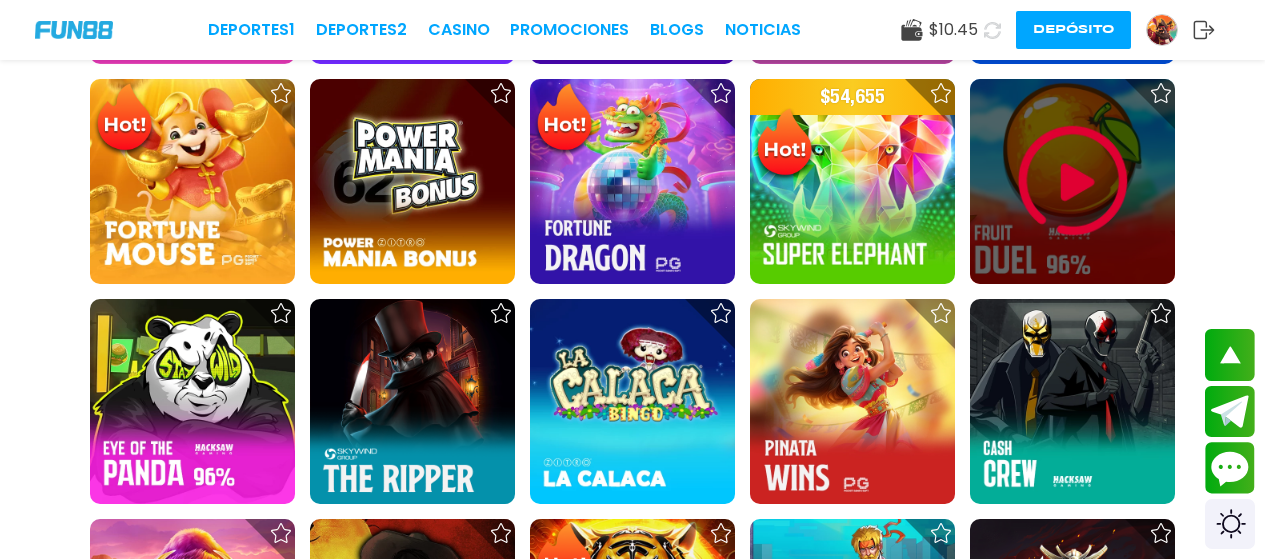click at bounding box center [1073, 181] 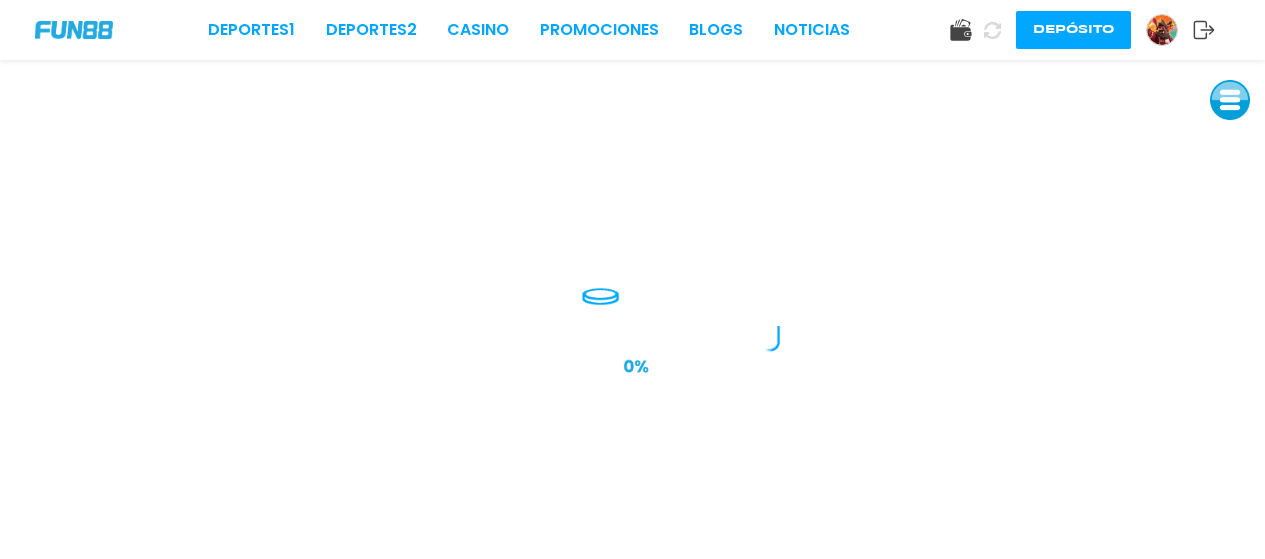 scroll, scrollTop: 0, scrollLeft: 0, axis: both 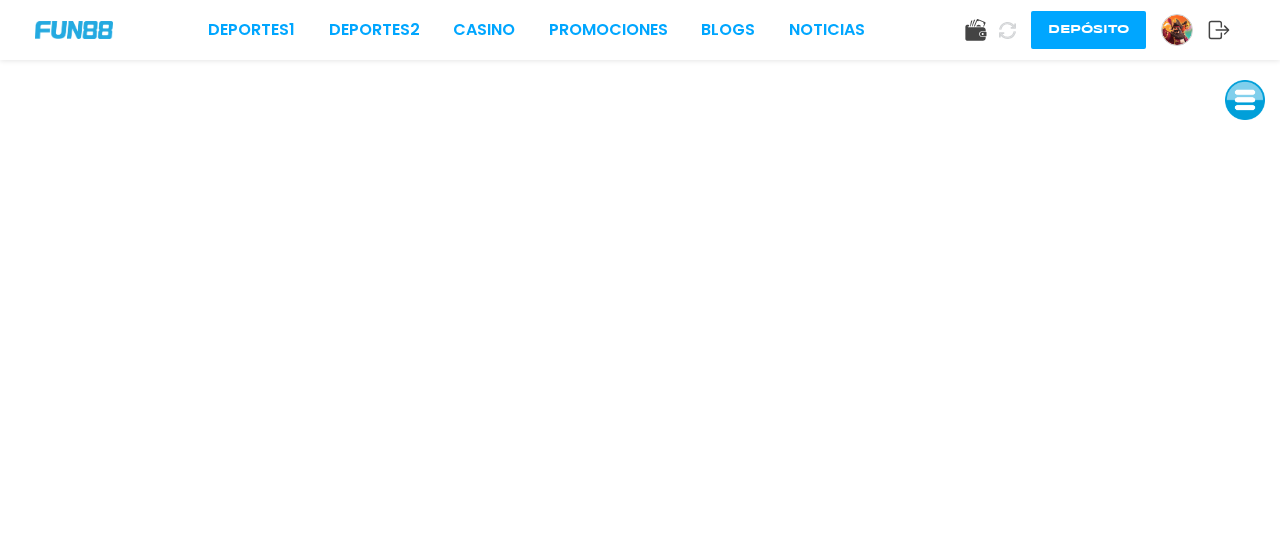 click at bounding box center (1245, 100) 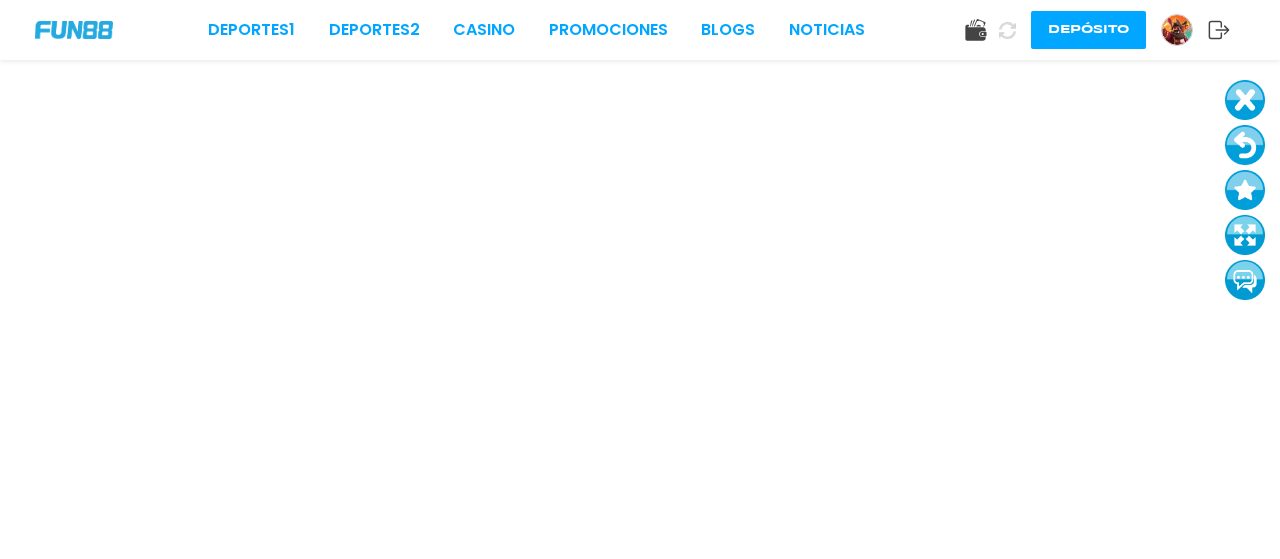 click at bounding box center (1245, 145) 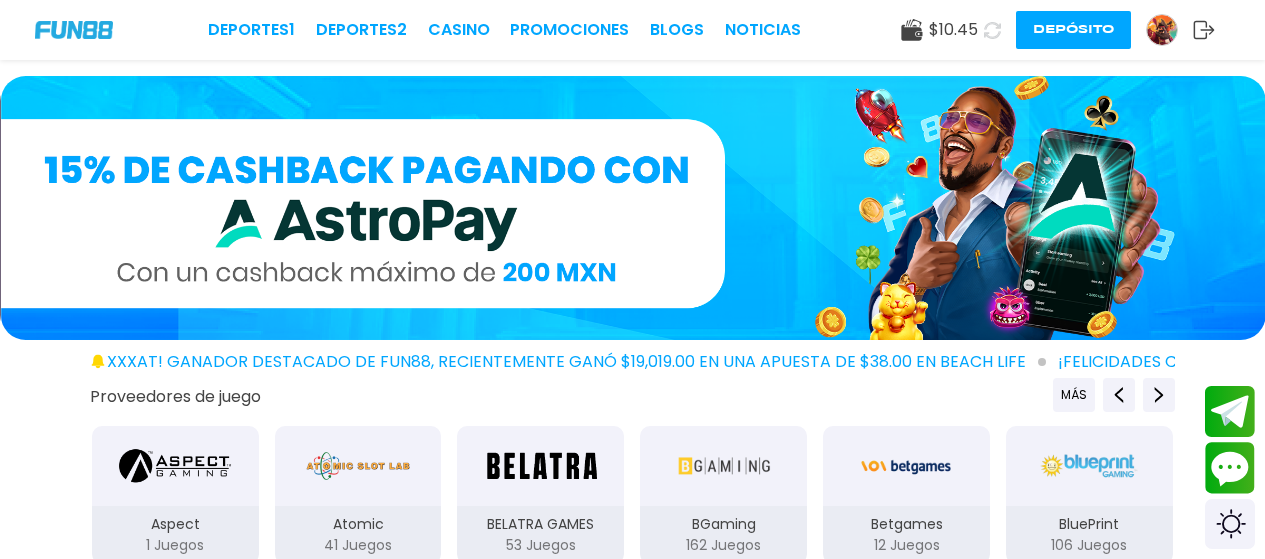 scroll, scrollTop: 489, scrollLeft: 0, axis: vertical 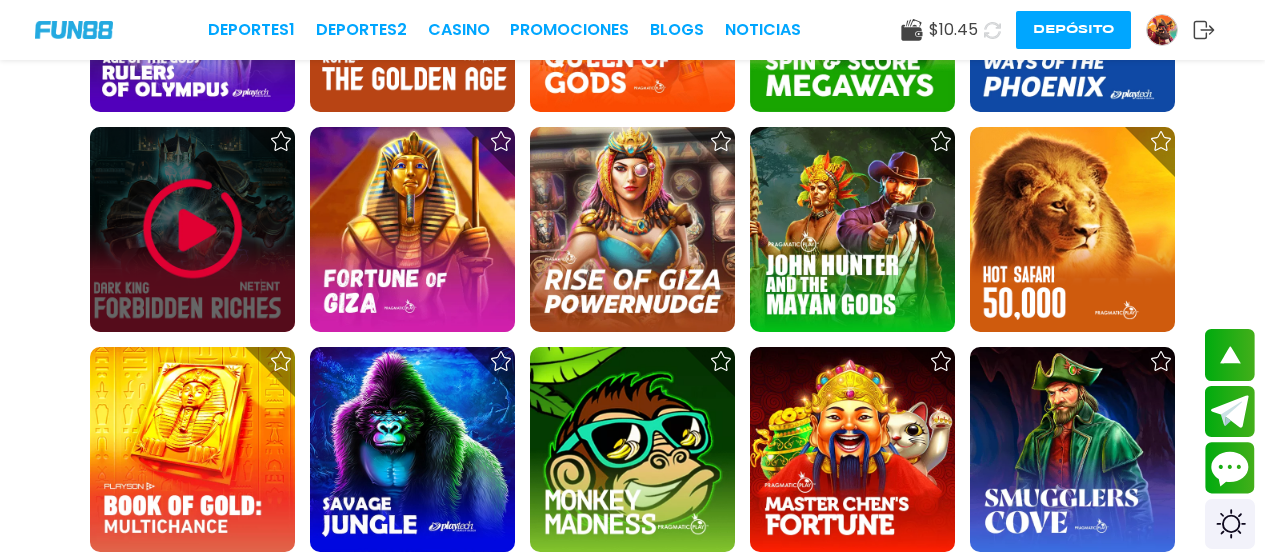 click at bounding box center (193, 229) 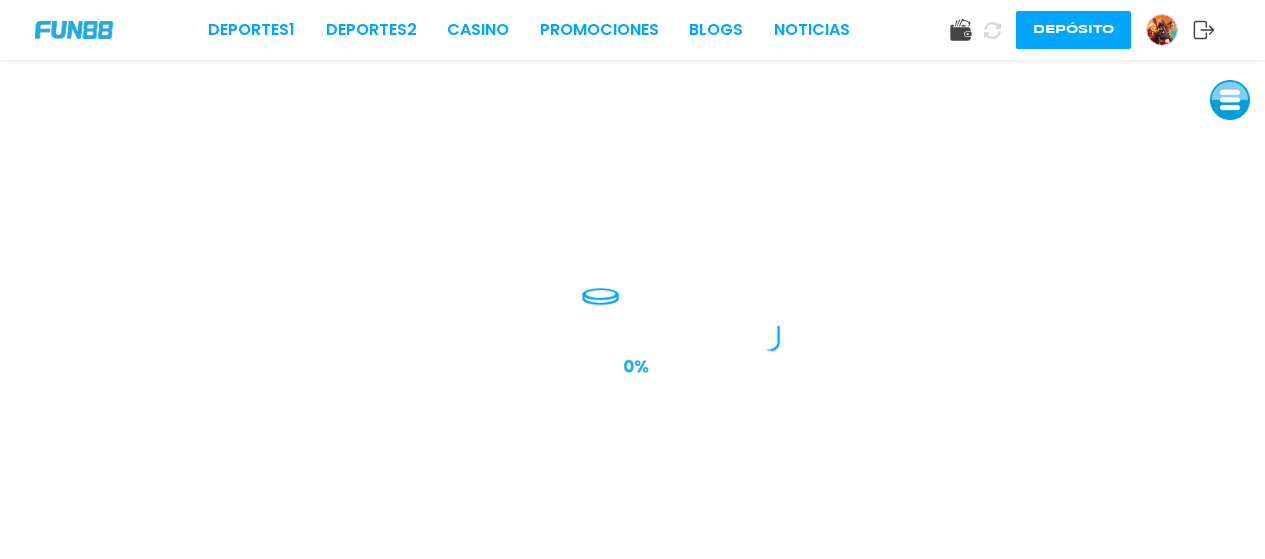 scroll, scrollTop: 0, scrollLeft: 0, axis: both 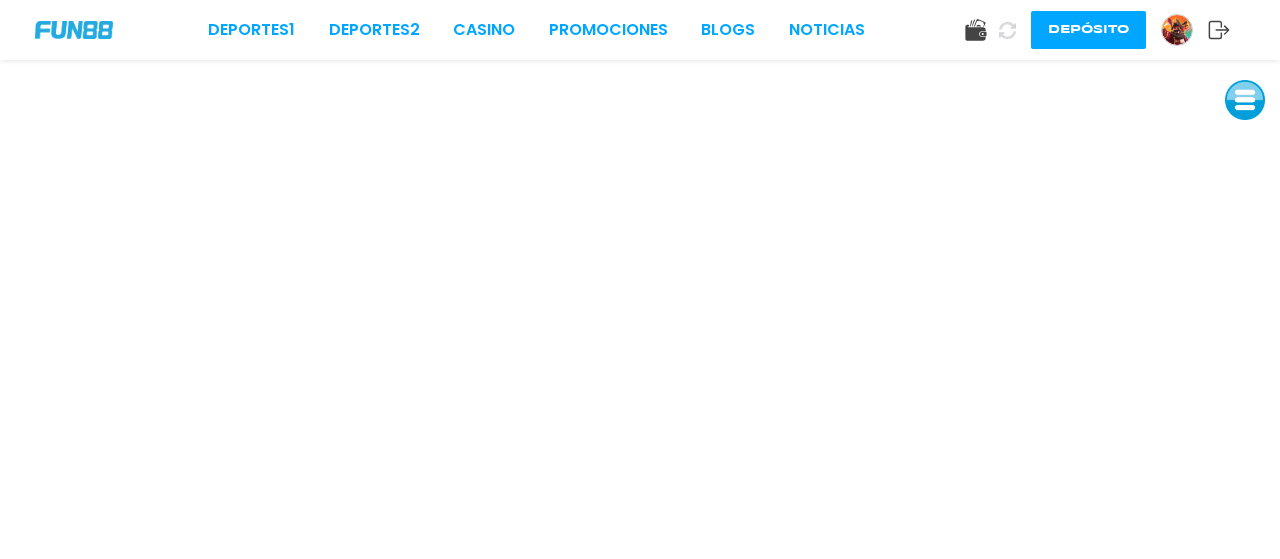 click at bounding box center [1245, 100] 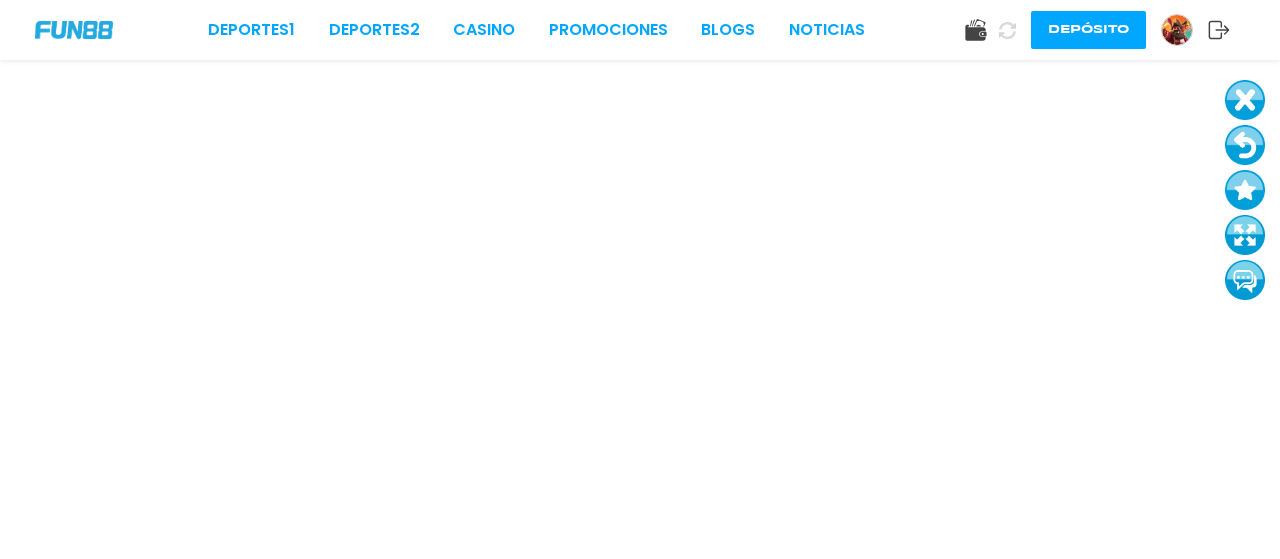 click at bounding box center [1245, 235] 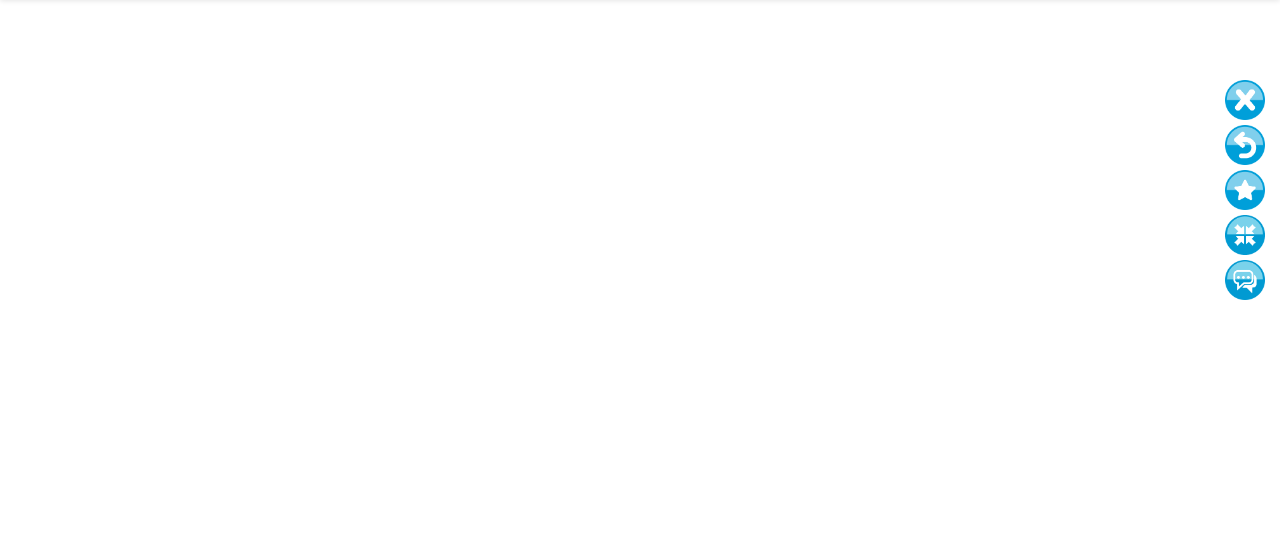click at bounding box center [1245, 100] 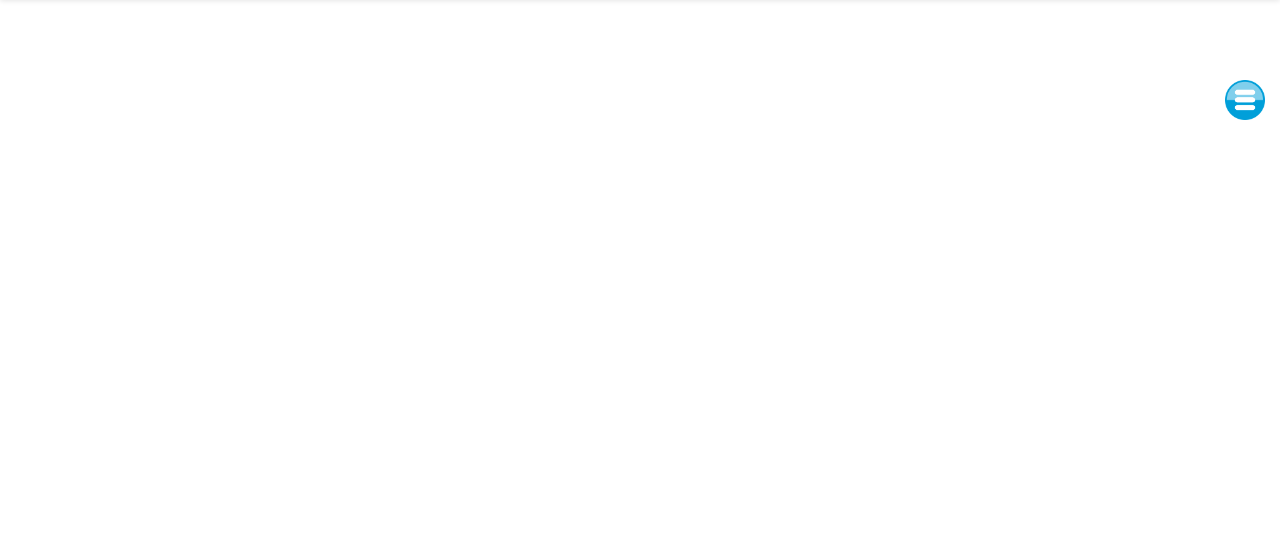 click at bounding box center (1245, 100) 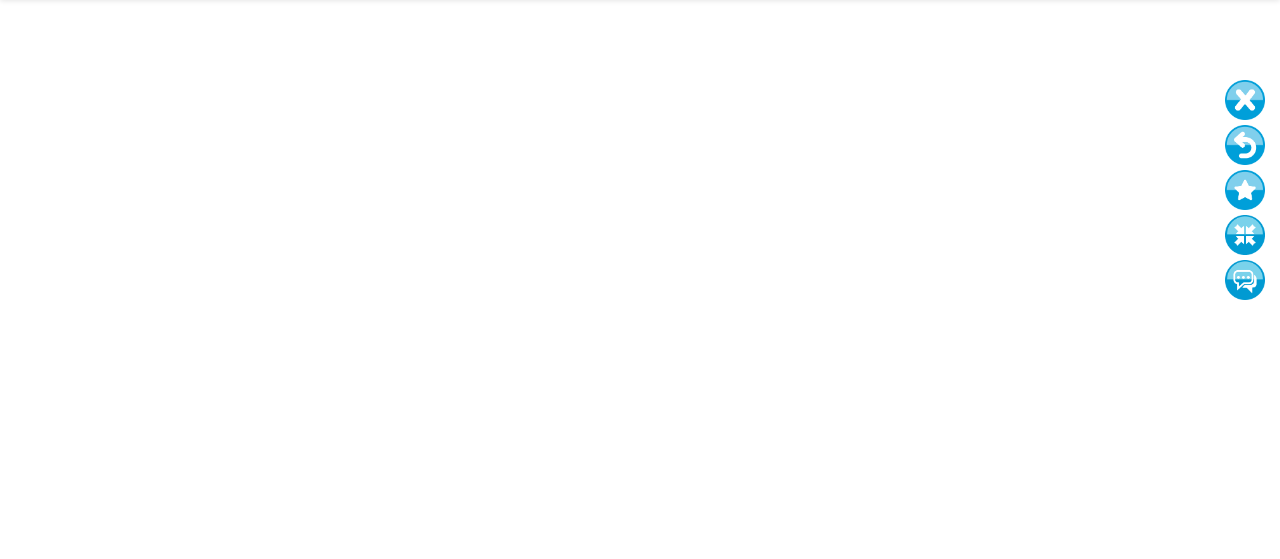 click at bounding box center (1245, 145) 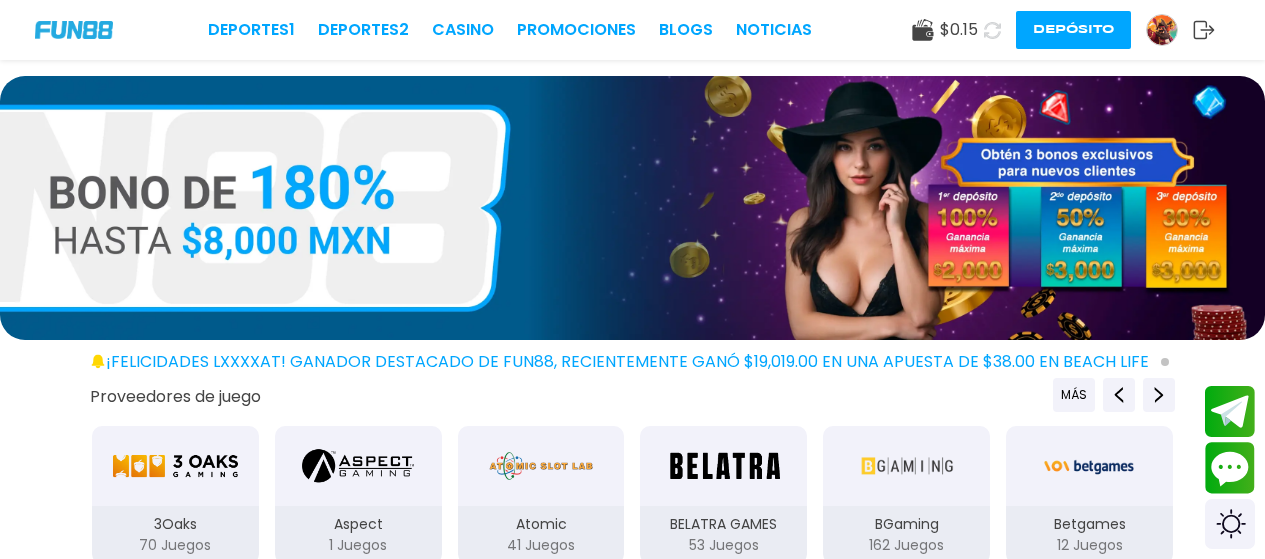 click 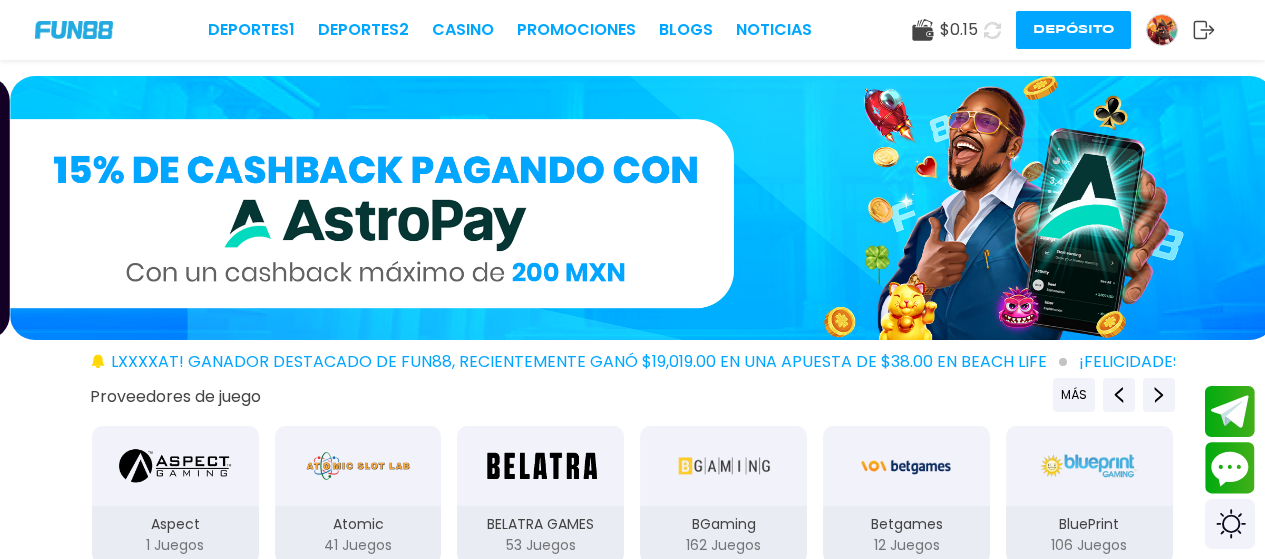 click at bounding box center [1162, 30] 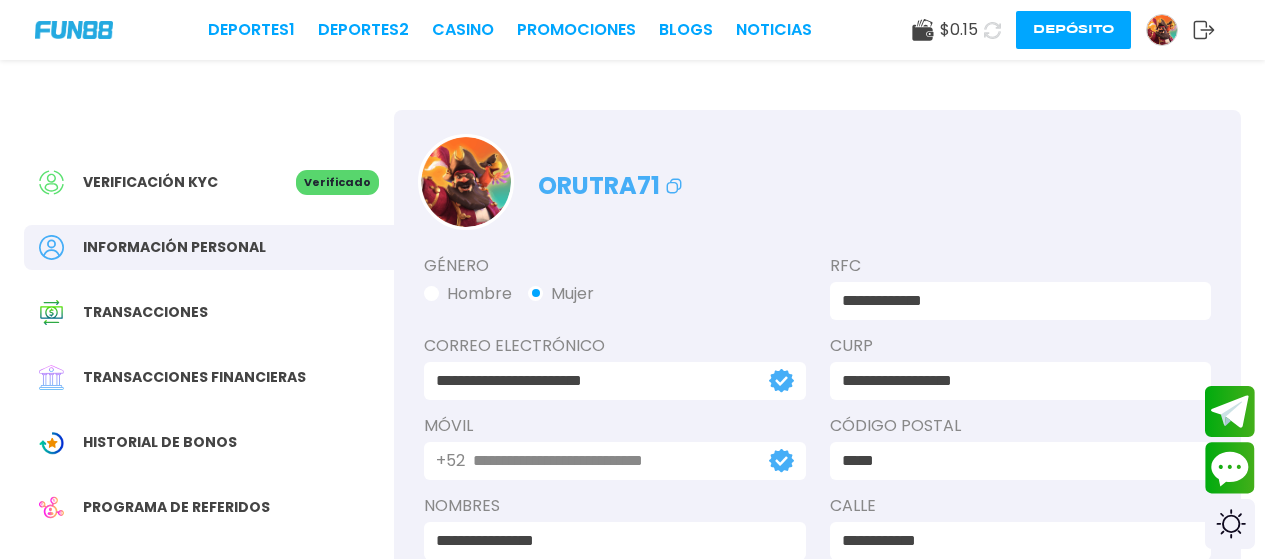 scroll, scrollTop: 489, scrollLeft: 0, axis: vertical 